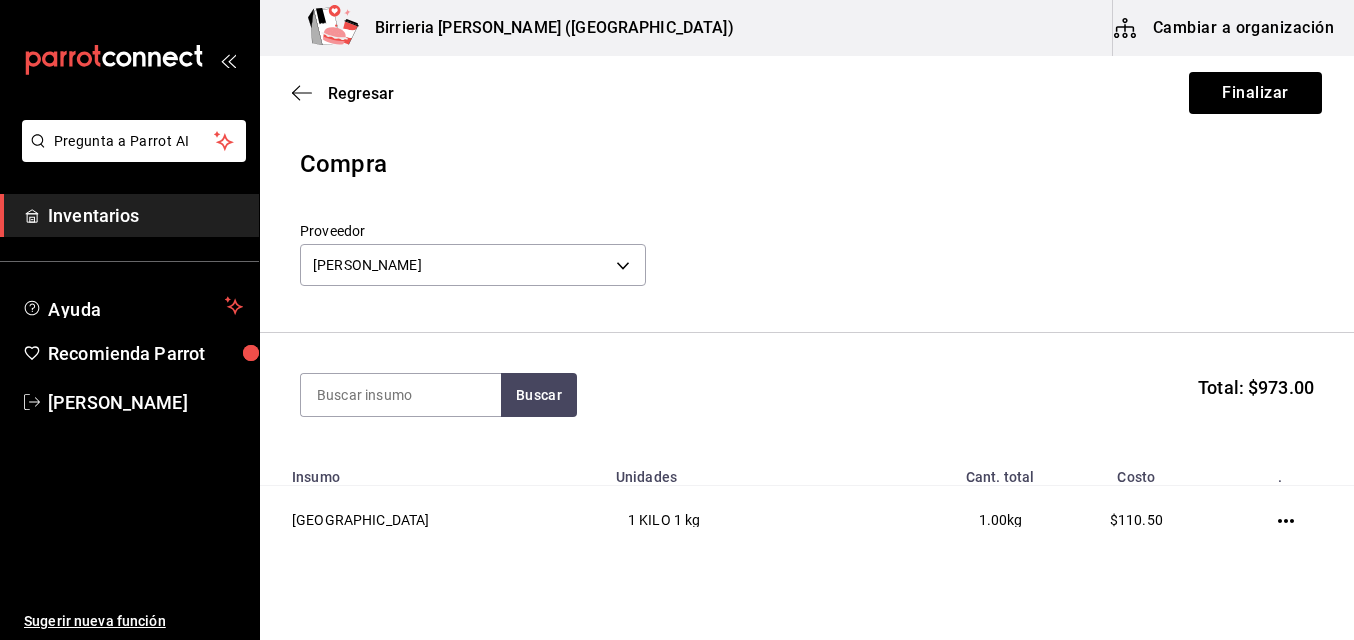 scroll, scrollTop: 0, scrollLeft: 0, axis: both 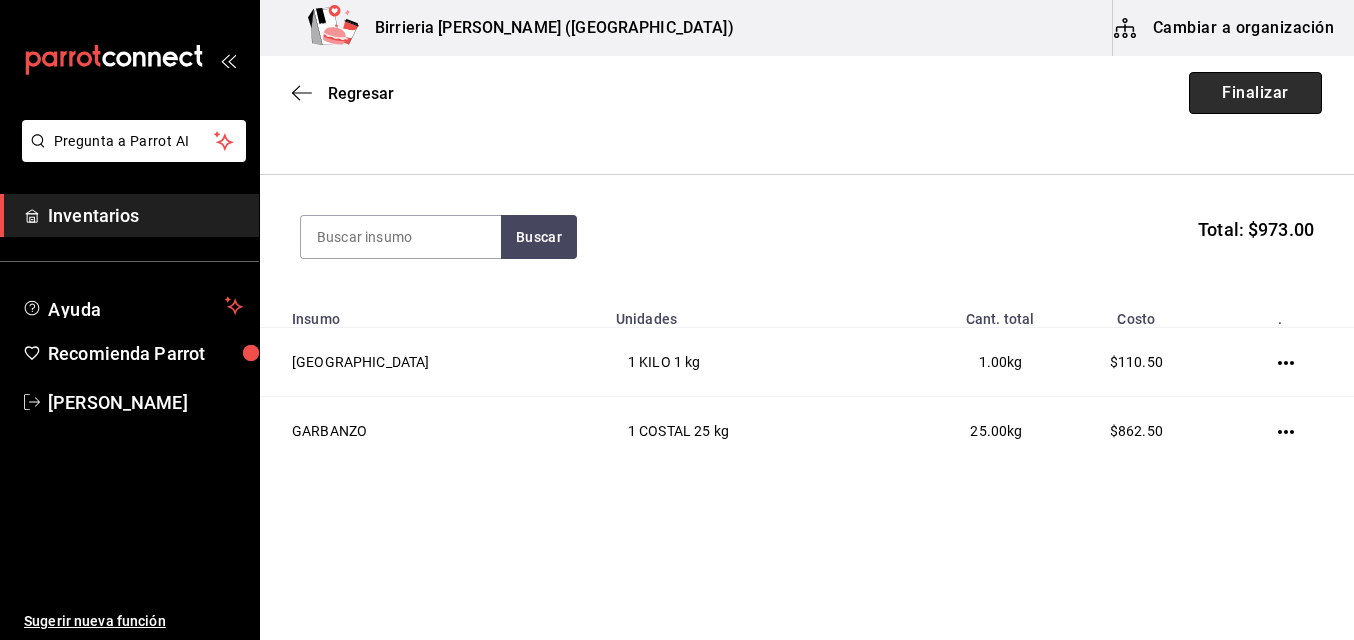 click on "Finalizar" at bounding box center (1255, 93) 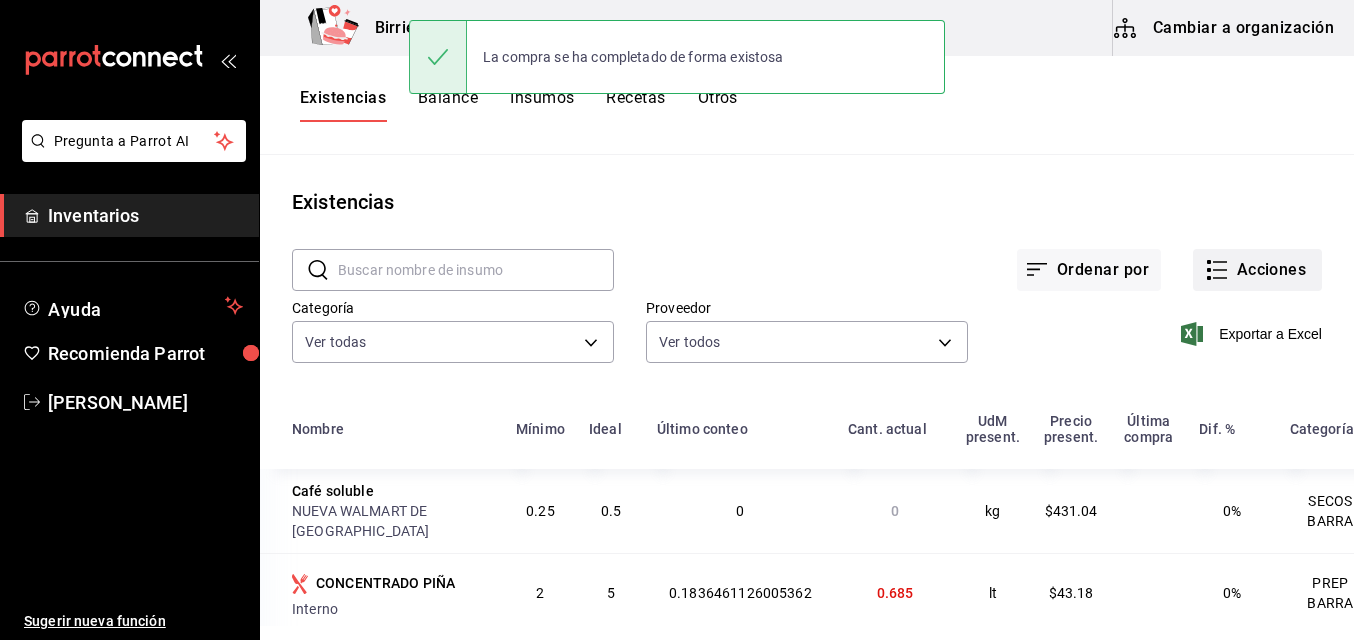 click on "Acciones" at bounding box center (1257, 270) 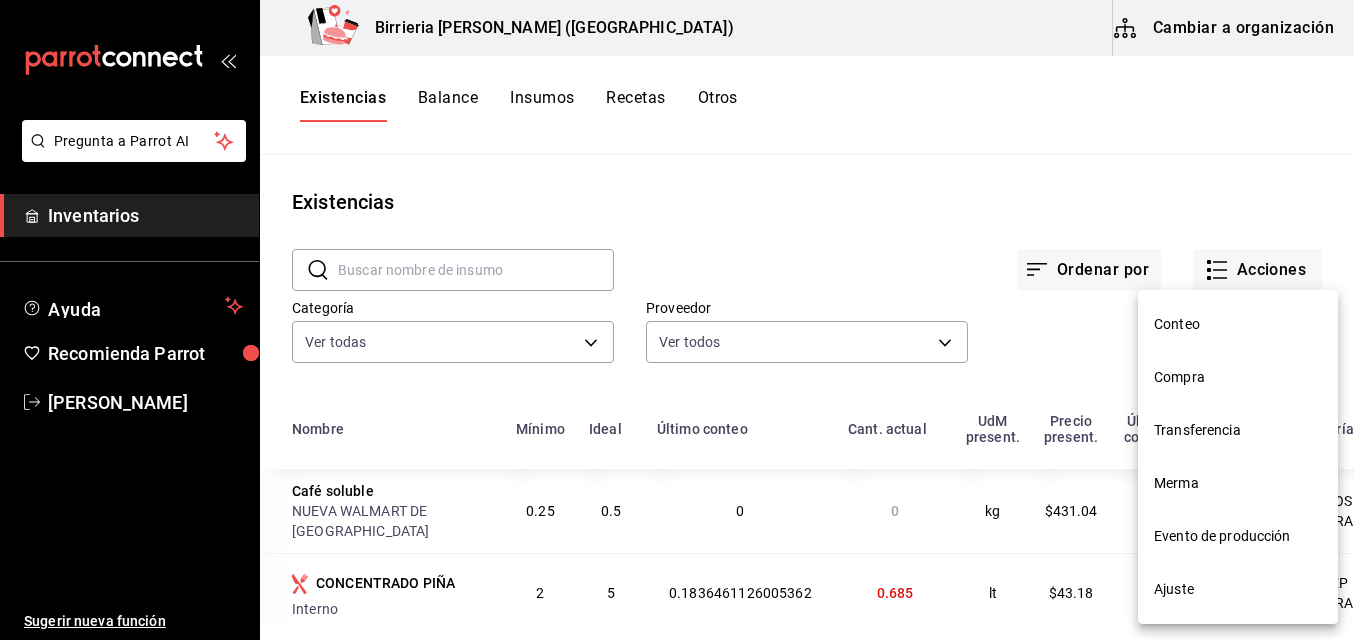 click on "Compra" at bounding box center (1238, 377) 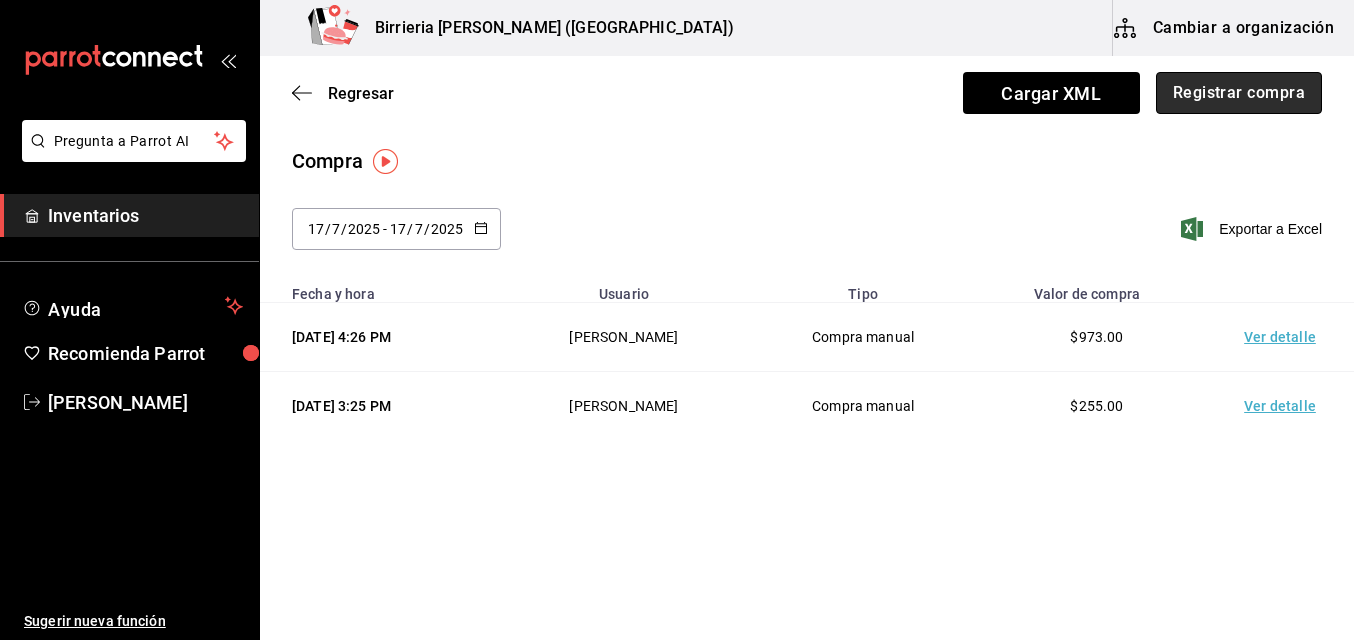 click on "Registrar compra" at bounding box center (1239, 93) 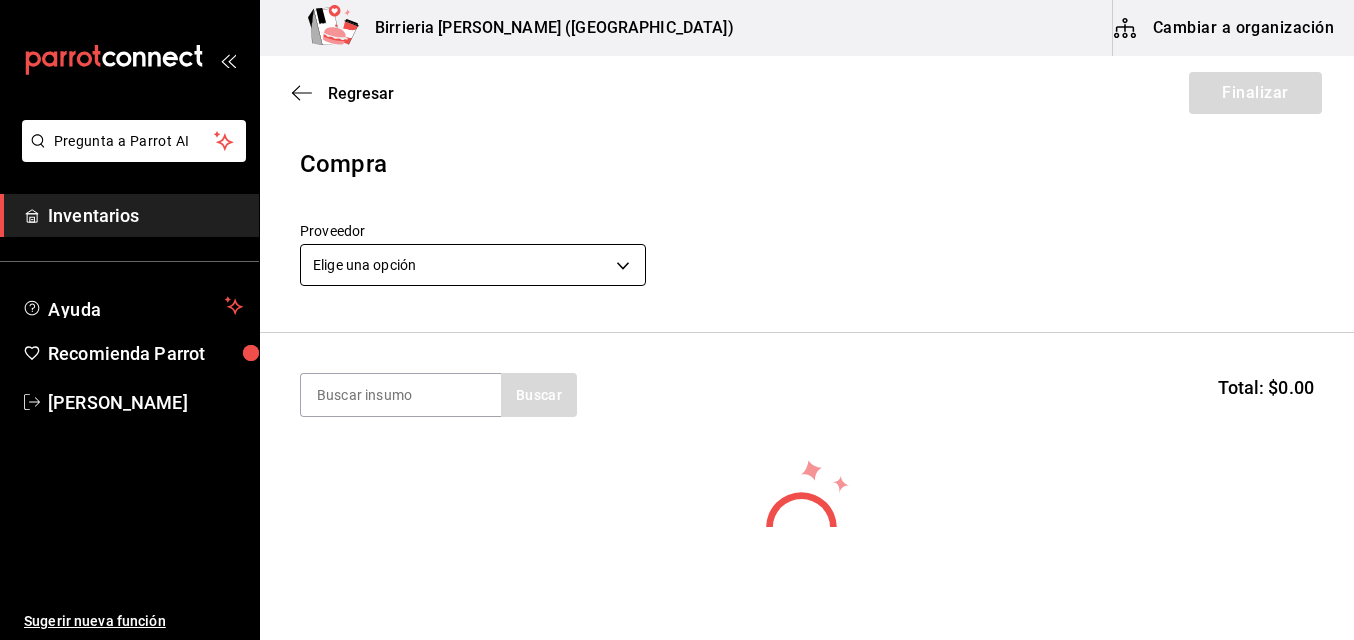 click on "Pregunta a Parrot AI Inventarios   Ayuda Recomienda Parrot   [PERSON_NAME]   Sugerir nueva función   Birrieria [PERSON_NAME] ([GEOGRAPHIC_DATA]) Cambiar a organización Regresar Finalizar Compra Proveedor Elige una opción default Buscar Total: $0.00 No hay insumos a mostrar. Busca un insumo para agregarlo a la lista GANA 1 MES GRATIS EN TU SUSCRIPCIÓN AQUÍ ¿Recuerdas cómo empezó tu restaurante?
[DATE] puedes ayudar a un colega a tener el mismo cambio que tú viviste.
Recomienda Parrot directamente desde tu Portal Administrador.
Es fácil y rápido.
🎁 Por cada restaurante que se una, ganas 1 mes gratis. Ver video tutorial Ir a video Pregunta a Parrot AI Inventarios   Ayuda Recomienda Parrot   [PERSON_NAME]   Sugerir nueva función   Editar Eliminar Visitar centro de ayuda [PHONE_NUMBER] [EMAIL_ADDRESS][DOMAIN_NAME] Visitar centro de ayuda [PHONE_NUMBER] [EMAIL_ADDRESS][DOMAIN_NAME]" at bounding box center (677, 263) 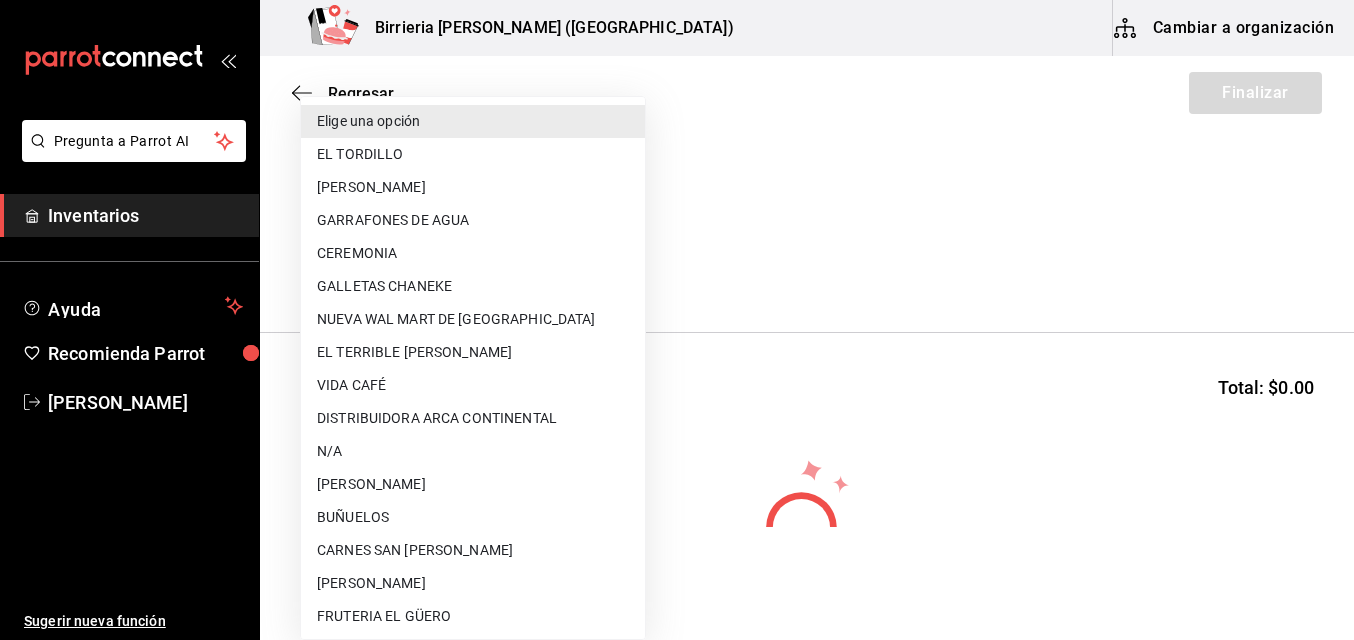 click on "NUEVA WAL MART DE [GEOGRAPHIC_DATA]" at bounding box center [473, 319] 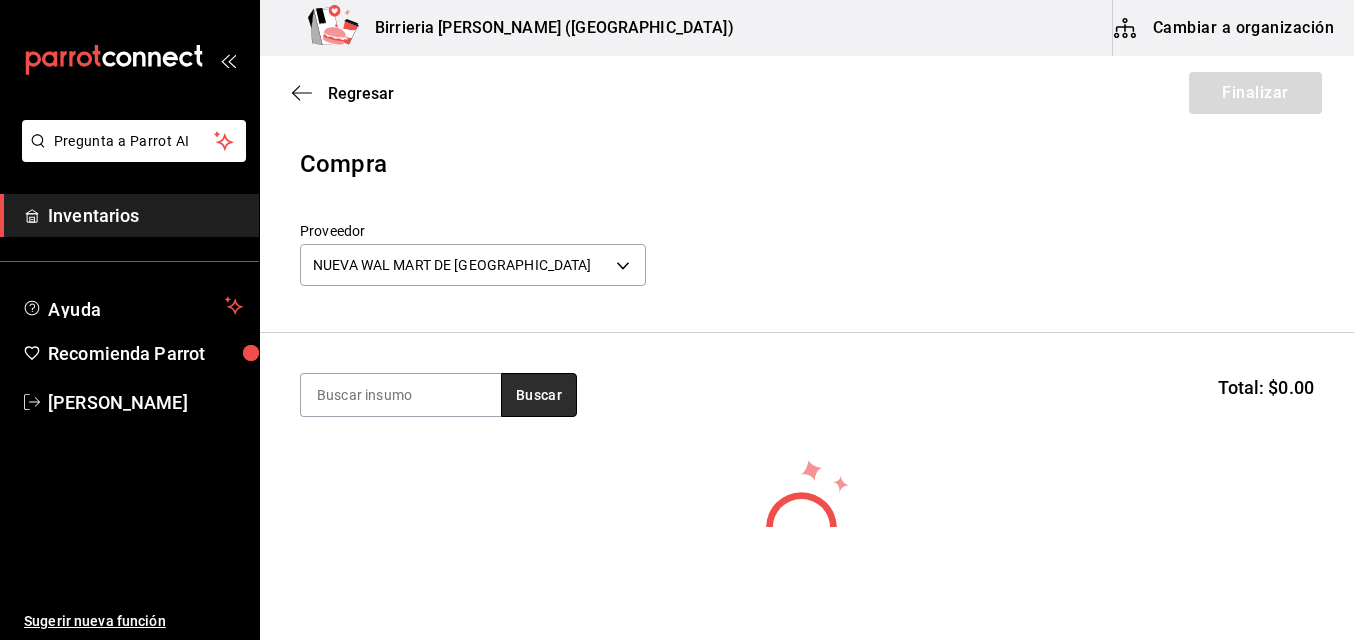 click on "Buscar" at bounding box center [539, 395] 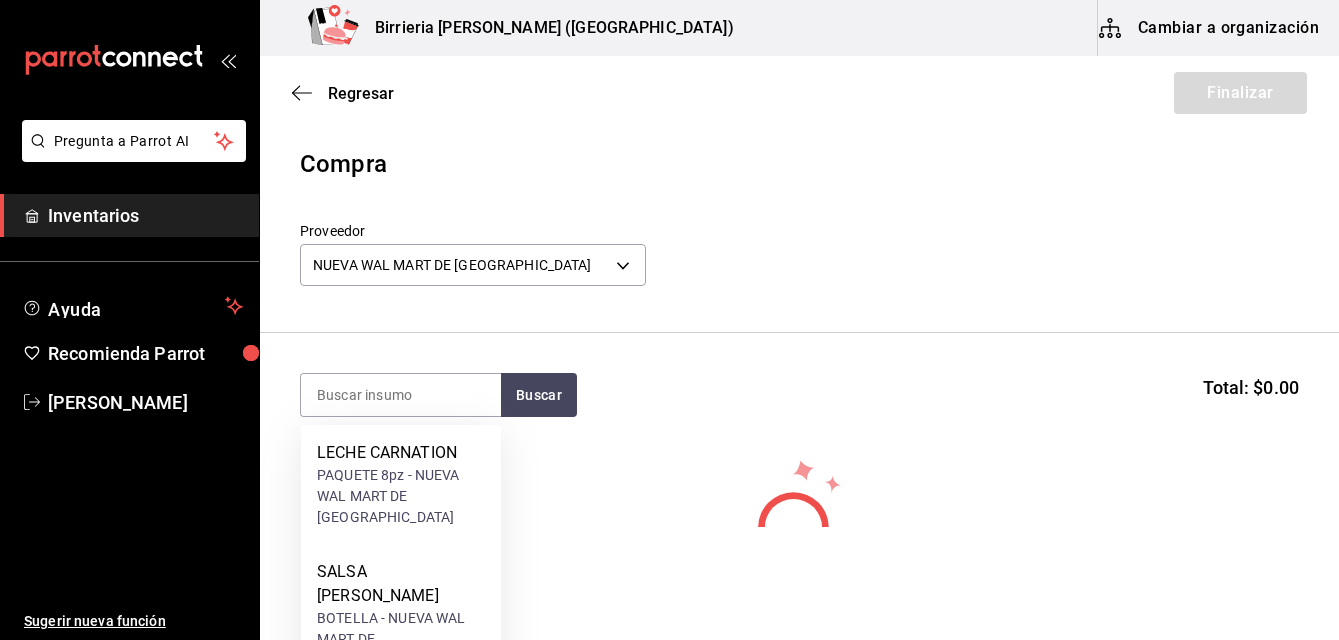 scroll, scrollTop: 12, scrollLeft: 0, axis: vertical 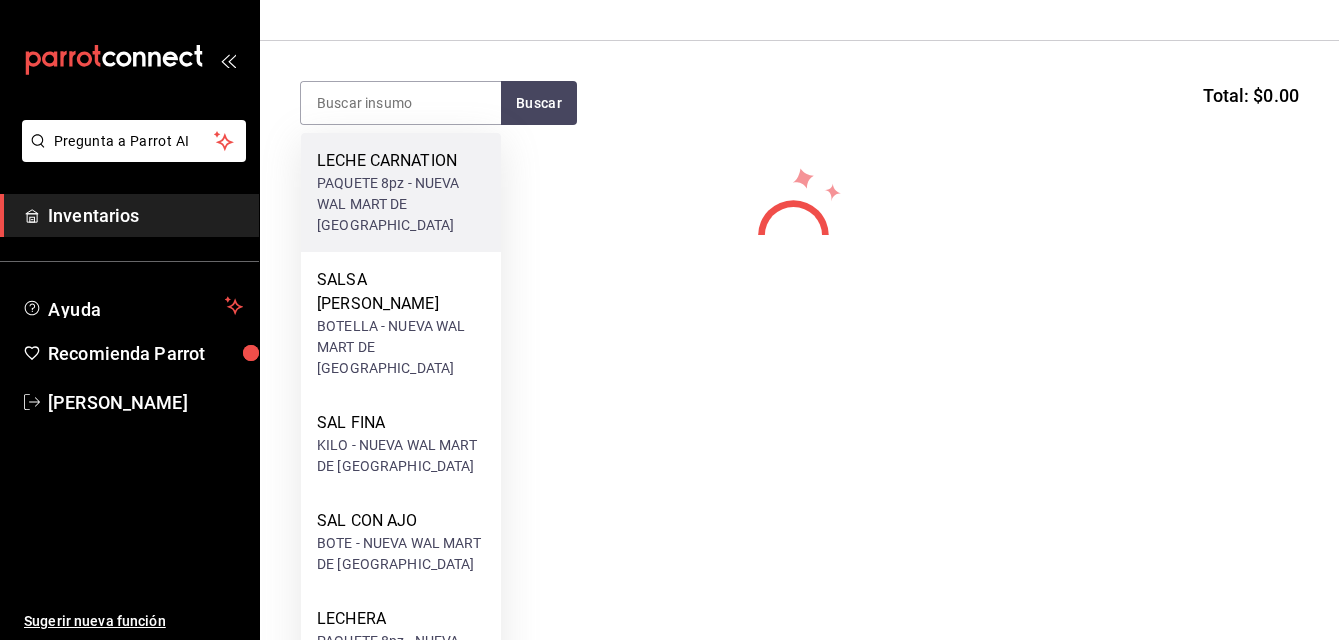 click on "PAQUETE 8pz - NUEVA WAL MART DE [GEOGRAPHIC_DATA]" at bounding box center (401, 204) 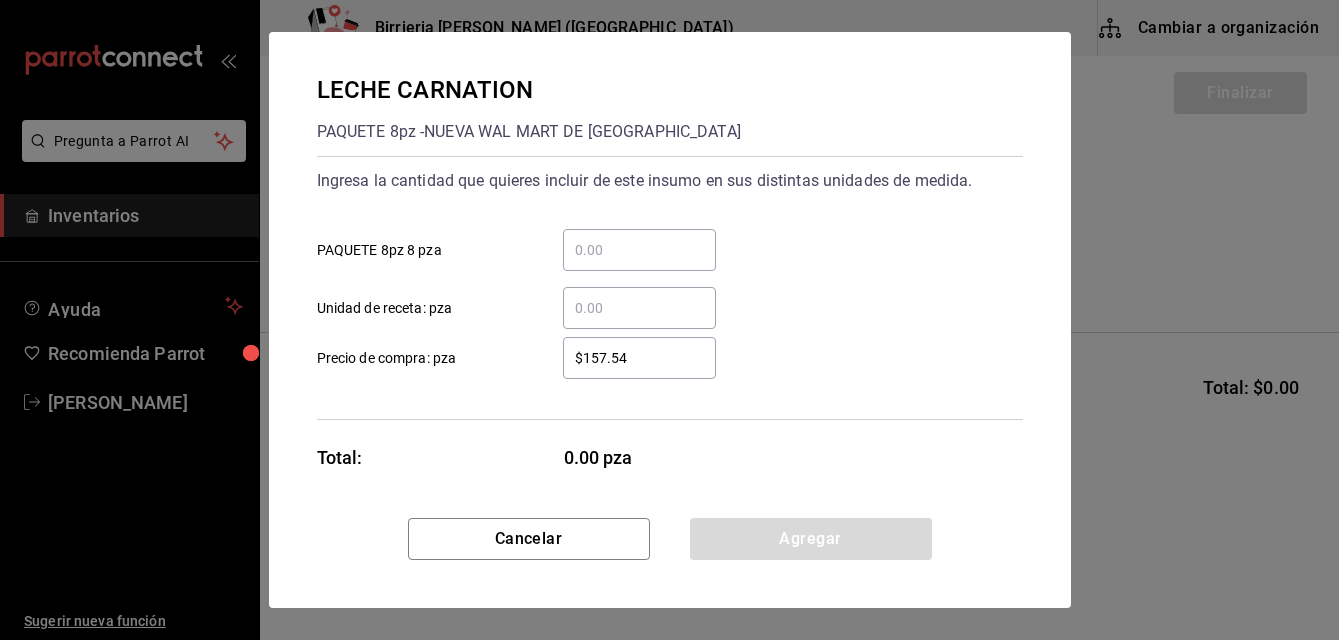 scroll, scrollTop: 0, scrollLeft: 0, axis: both 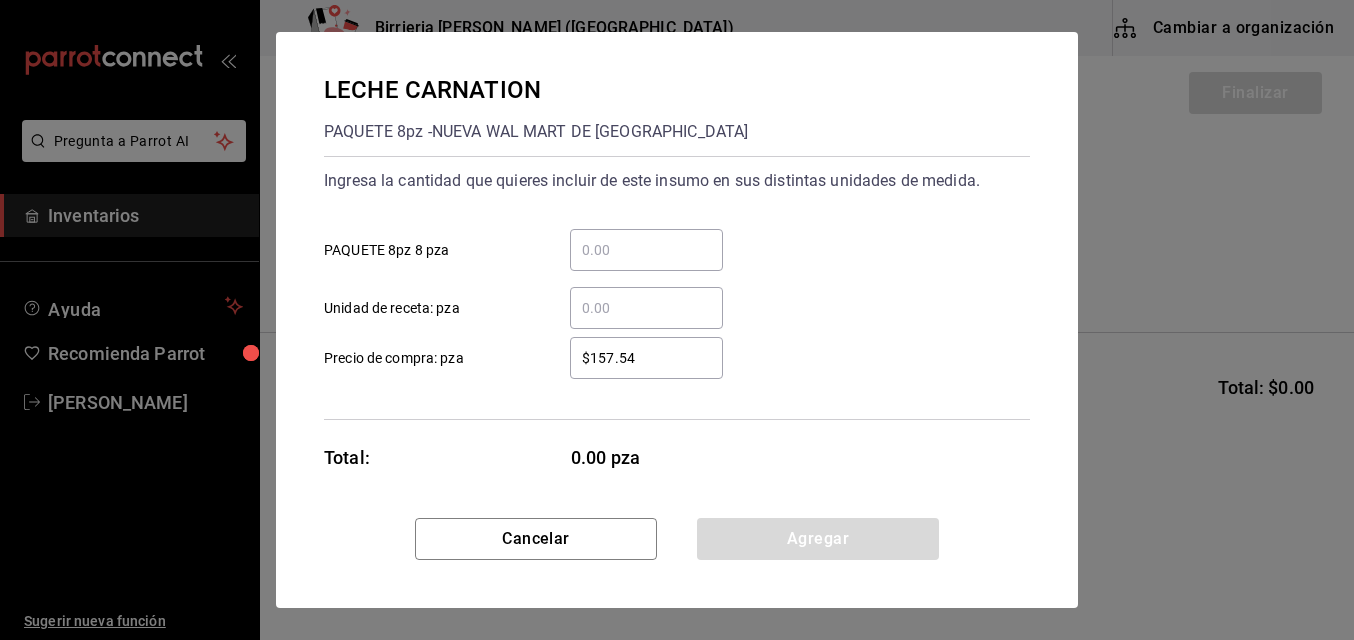 click on "​ PAQUETE 8pz 8 pza" at bounding box center [646, 250] 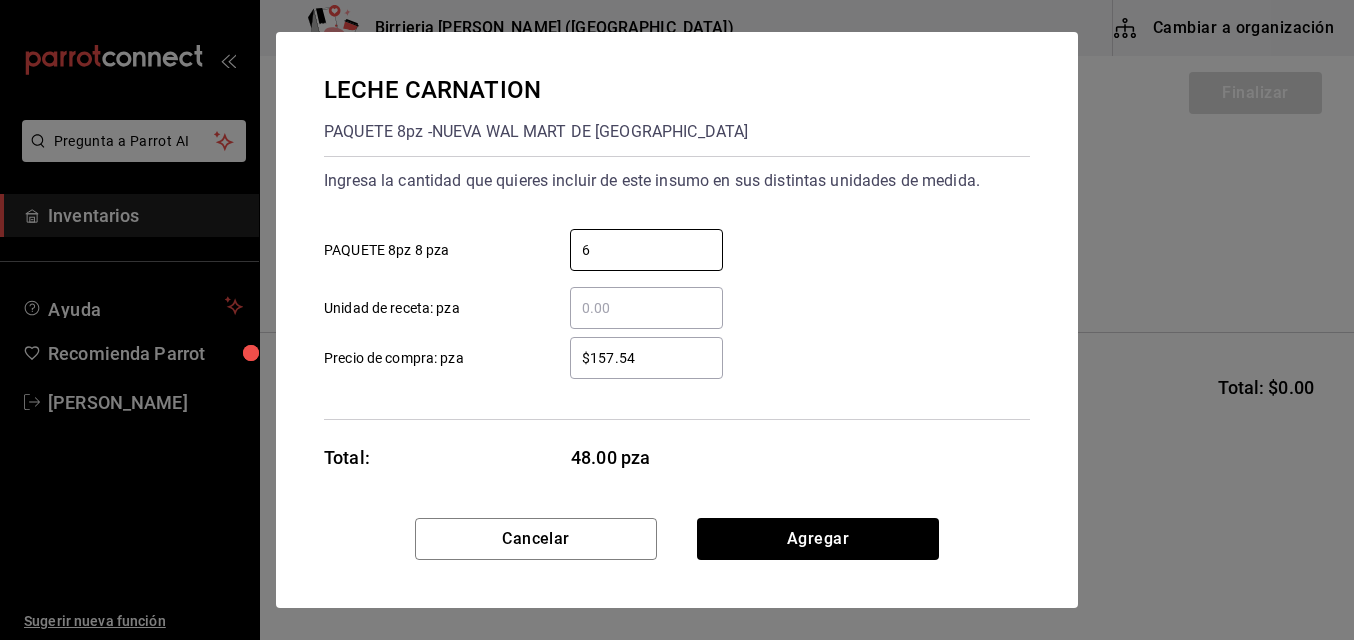 type on "6" 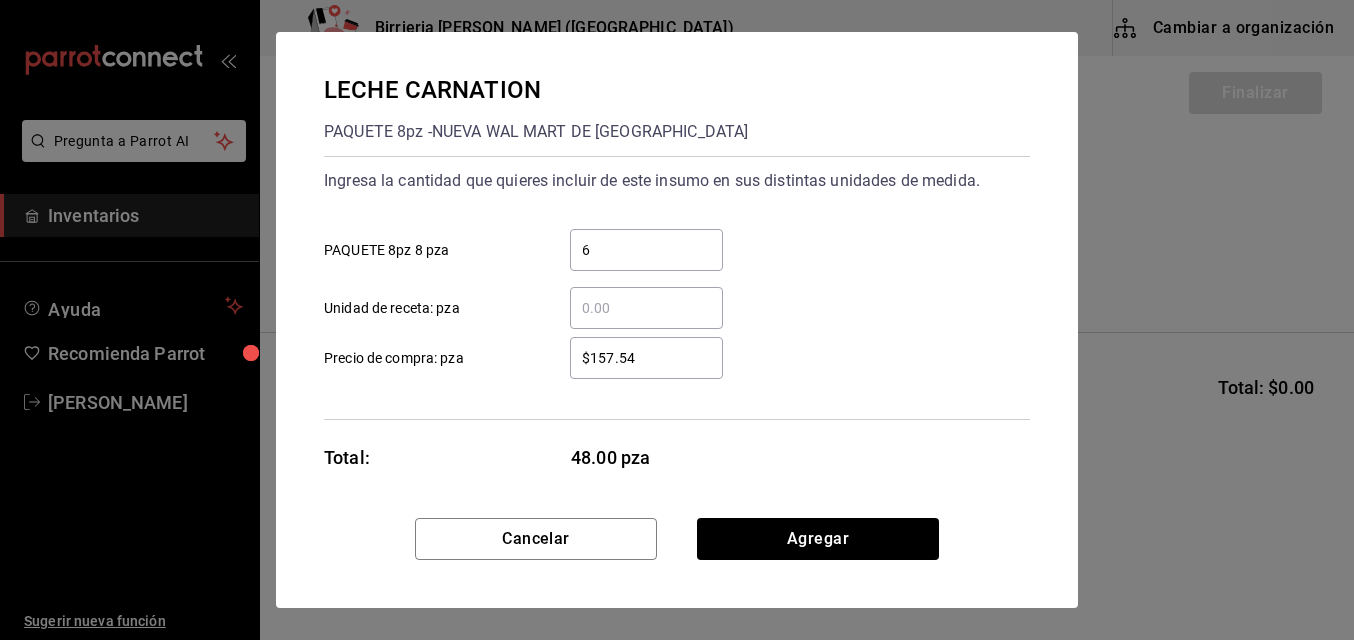 click on "$157.54" at bounding box center [646, 358] 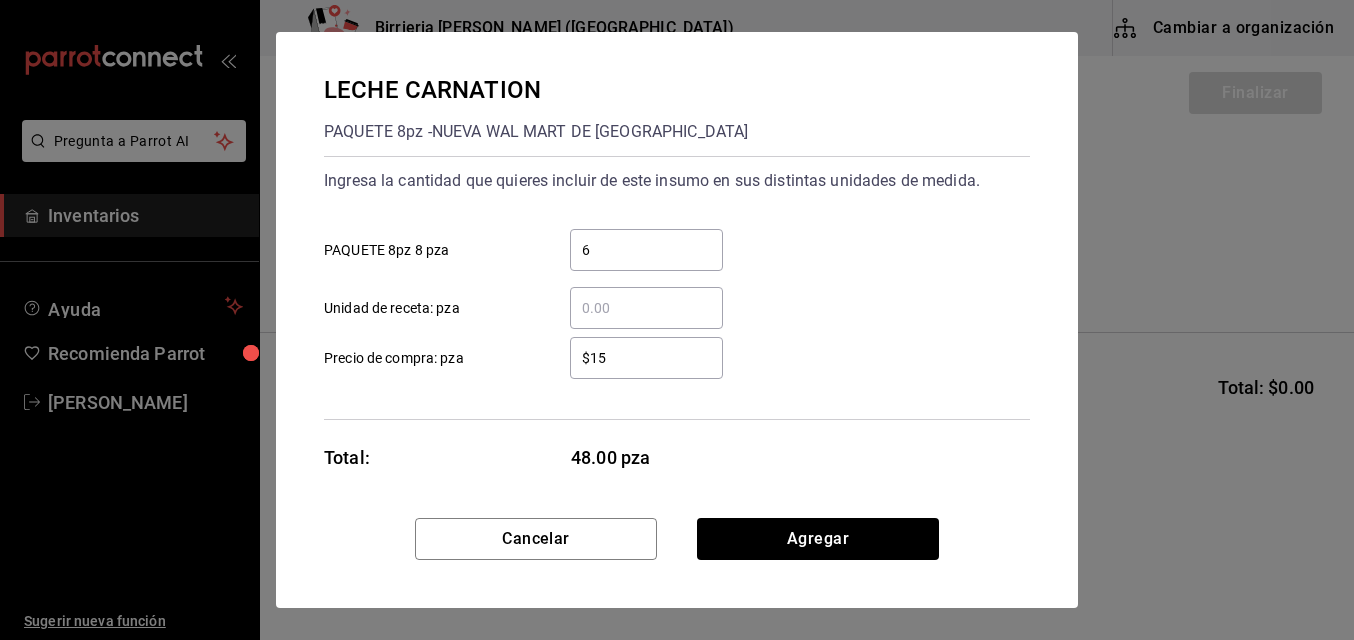 type on "$1" 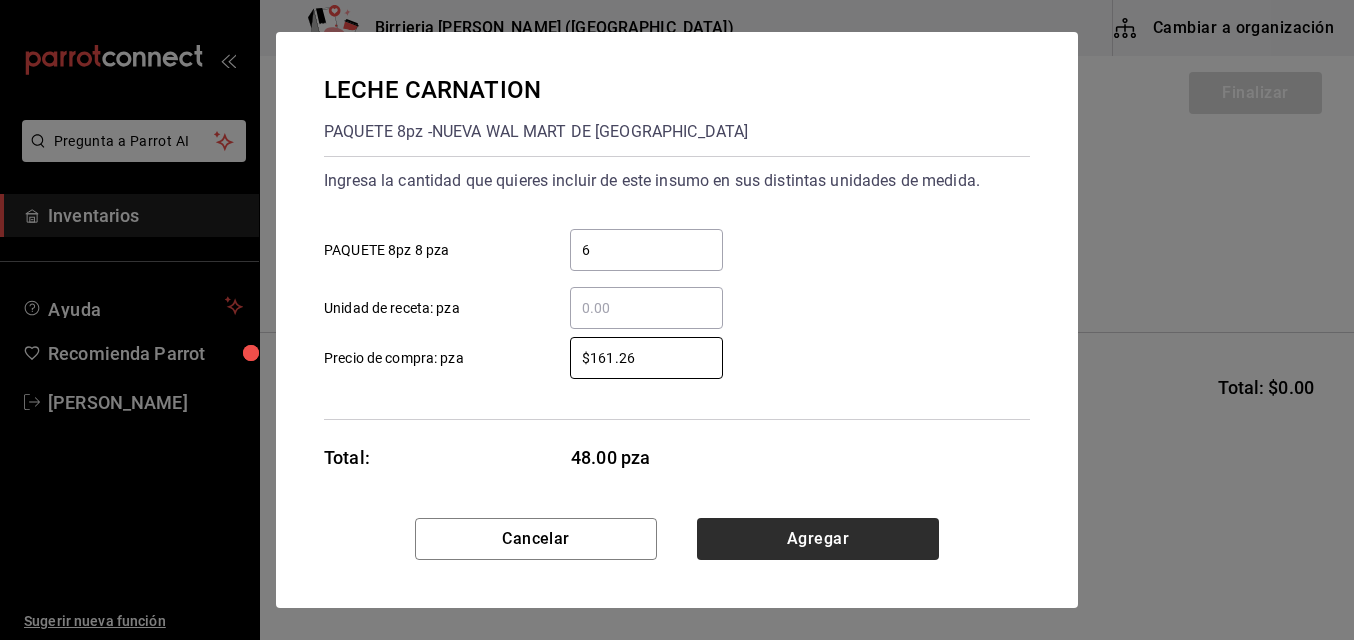 type on "$161.26" 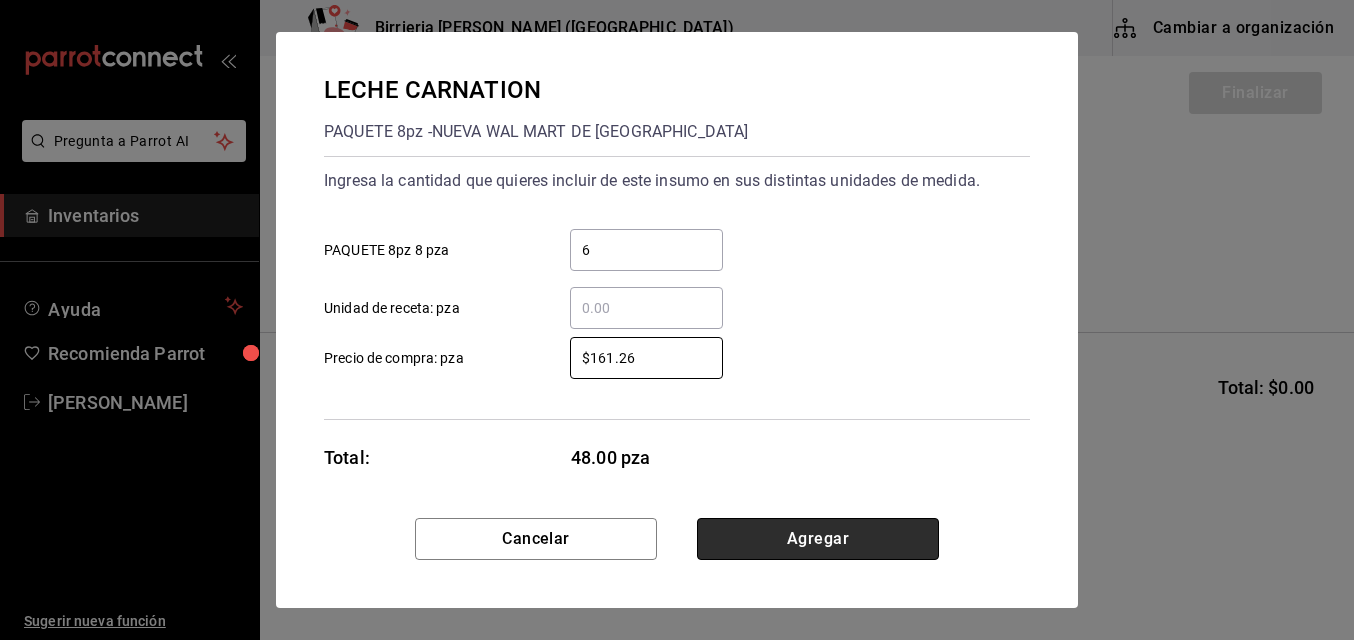 click on "Agregar" at bounding box center (818, 539) 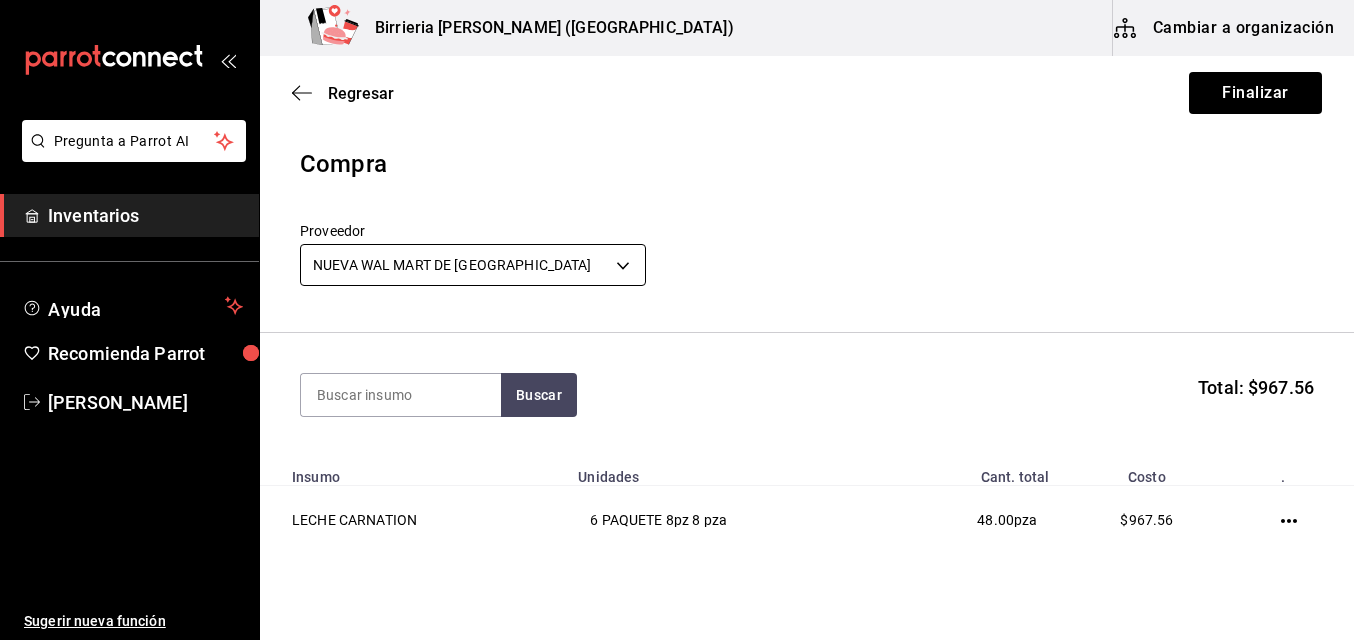 click on "Pregunta a Parrot AI Inventarios   Ayuda Recomienda Parrot   [PERSON_NAME]   Sugerir nueva función   Birrieria [PERSON_NAME] ([GEOGRAPHIC_DATA]) Cambiar a organización Regresar Finalizar Compra Proveedor NUEVA WAL MART DE [GEOGRAPHIC_DATA] 780e77ae-b000-4a57-b2ac-346d53db8762 Buscar Total: $967.56 Insumo Unidades Cant. total Costo  .  LECHE CARNATION 6 PAQUETE 8pz 8 pza 48.00  pza $967.56 GANA 1 MES GRATIS EN TU SUSCRIPCIÓN AQUÍ ¿Recuerdas cómo empezó tu restaurante?
[DATE] puedes ayudar a un colega a tener el mismo cambio que tú viviste.
Recomienda Parrot directamente desde tu Portal Administrador.
Es fácil y rápido.
🎁 Por cada restaurante que se una, ganas 1 mes gratis. Ver video tutorial Ir a video Pregunta a Parrot AI Inventarios   Ayuda Recomienda Parrot   [PERSON_NAME]   Sugerir nueva función   Editar Eliminar Visitar centro de ayuda [PHONE_NUMBER] [EMAIL_ADDRESS][DOMAIN_NAME] Visitar centro de ayuda [PHONE_NUMBER] [EMAIL_ADDRESS][DOMAIN_NAME]" at bounding box center [677, 263] 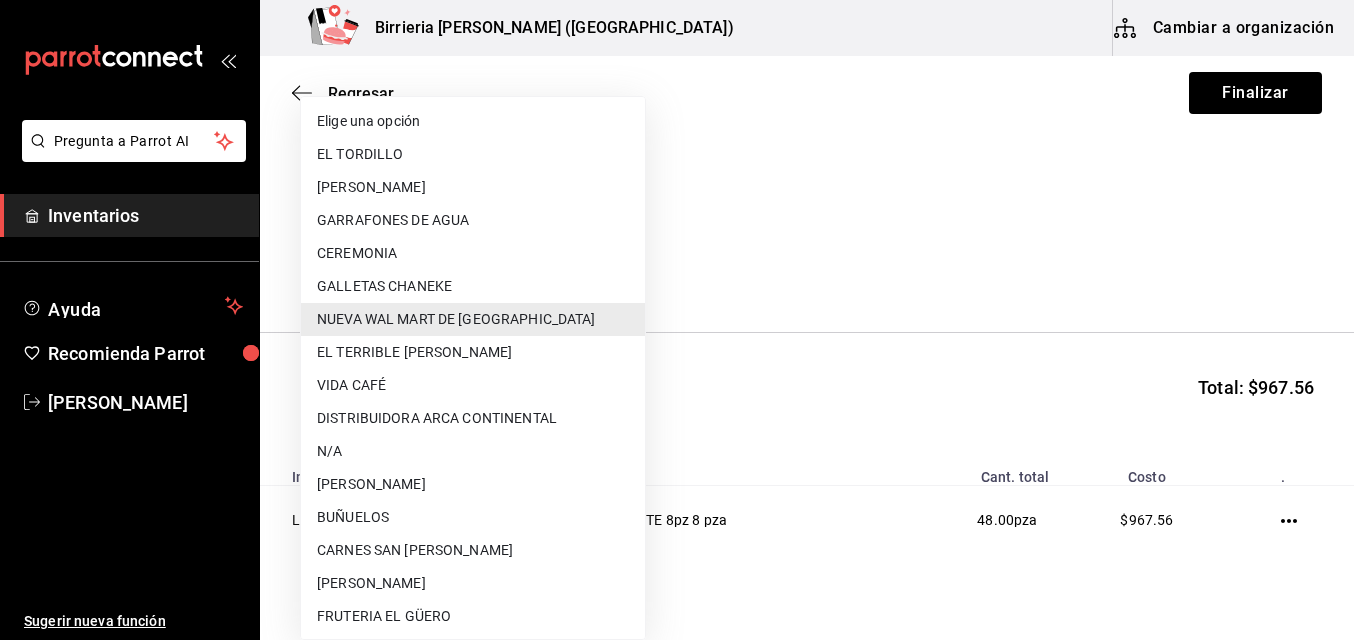 click at bounding box center (677, 320) 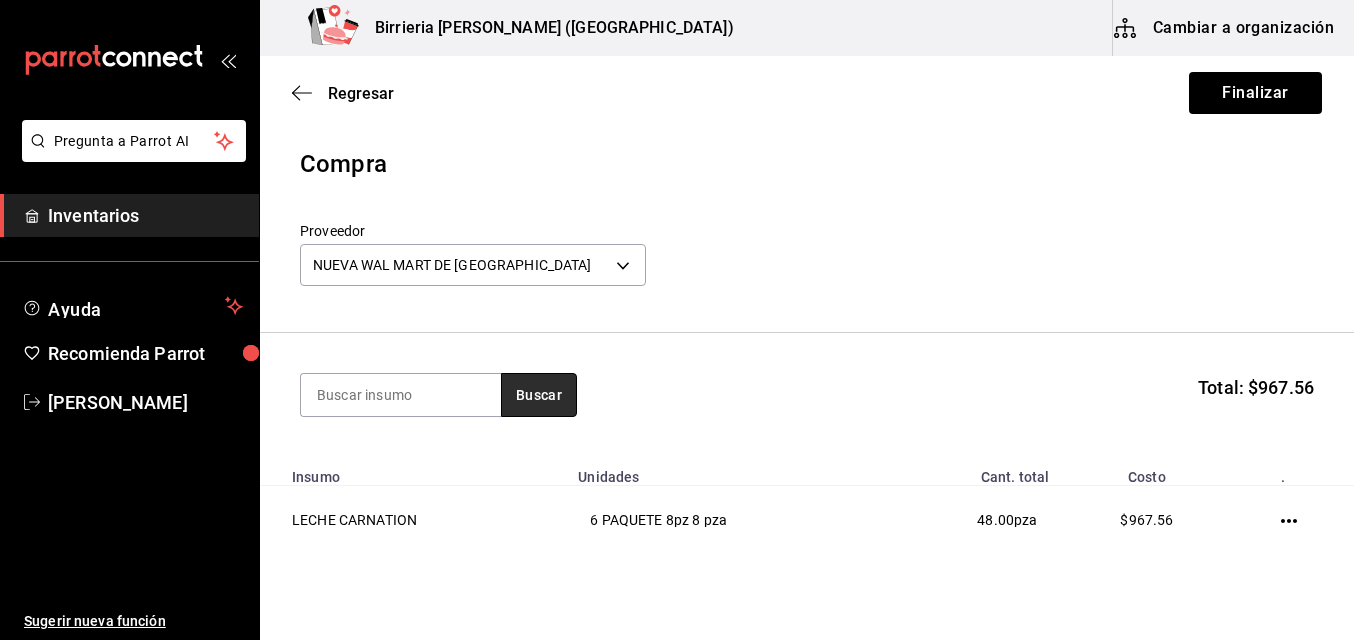 click on "Buscar" at bounding box center [539, 395] 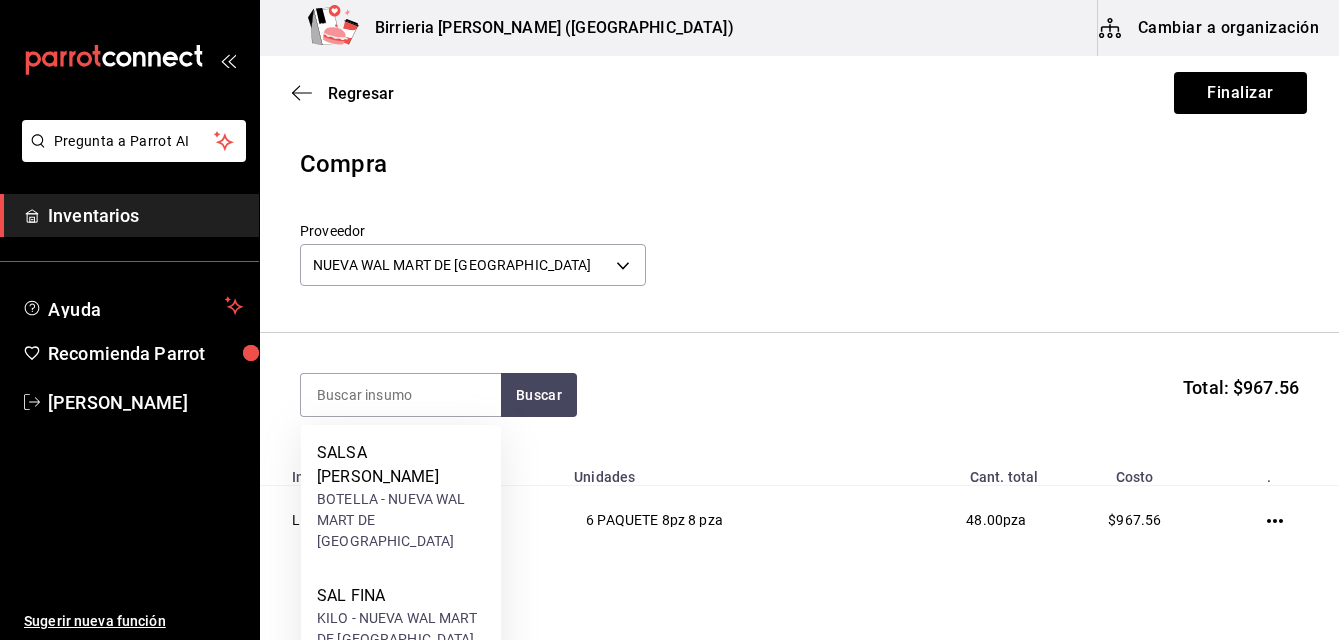 scroll, scrollTop: 115, scrollLeft: 0, axis: vertical 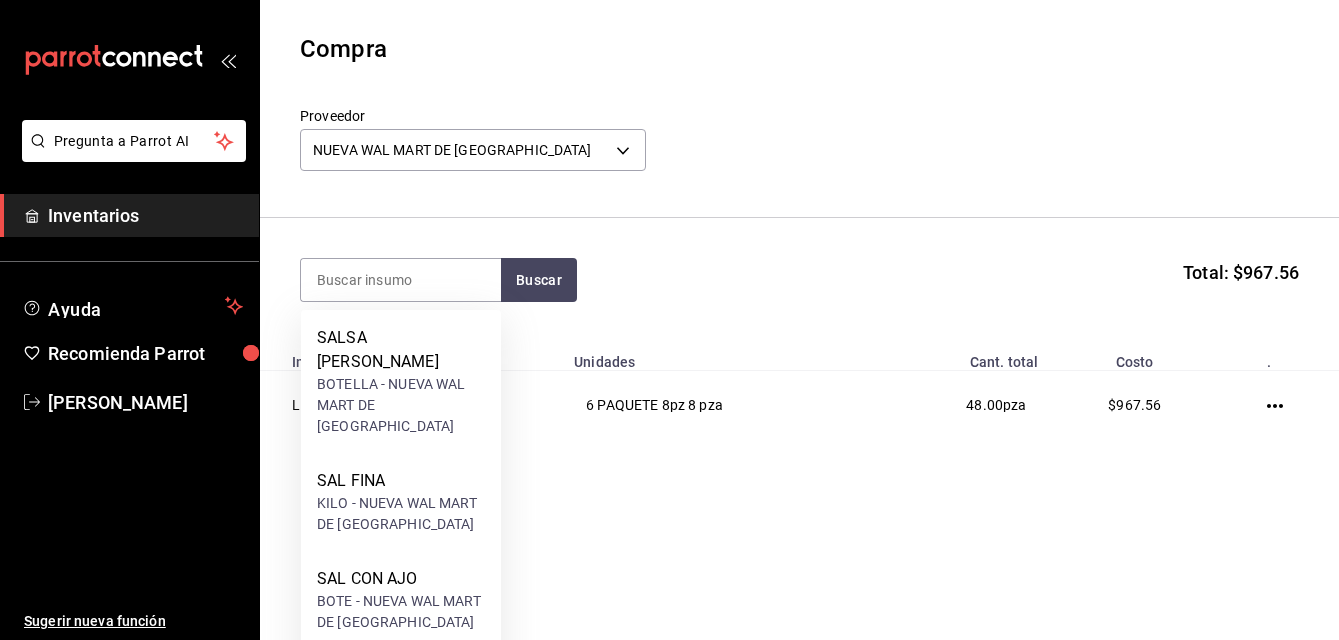 click on "LECHERA" at bounding box center [401, 677] 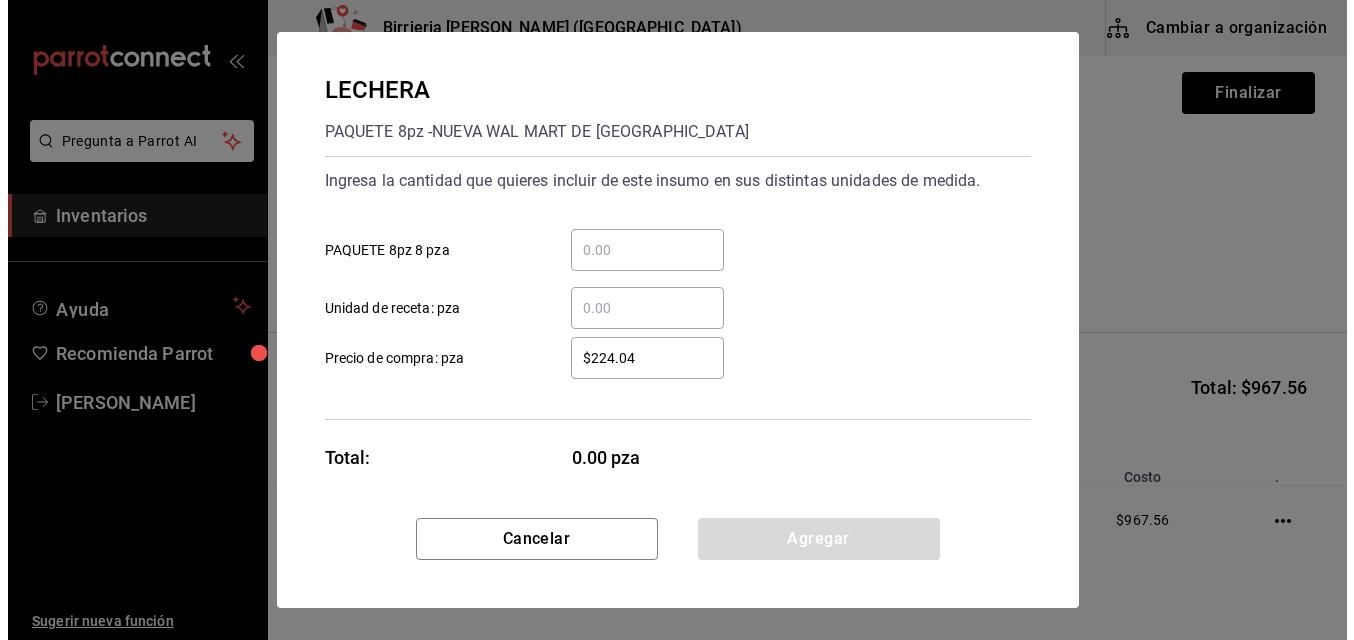 scroll, scrollTop: 0, scrollLeft: 0, axis: both 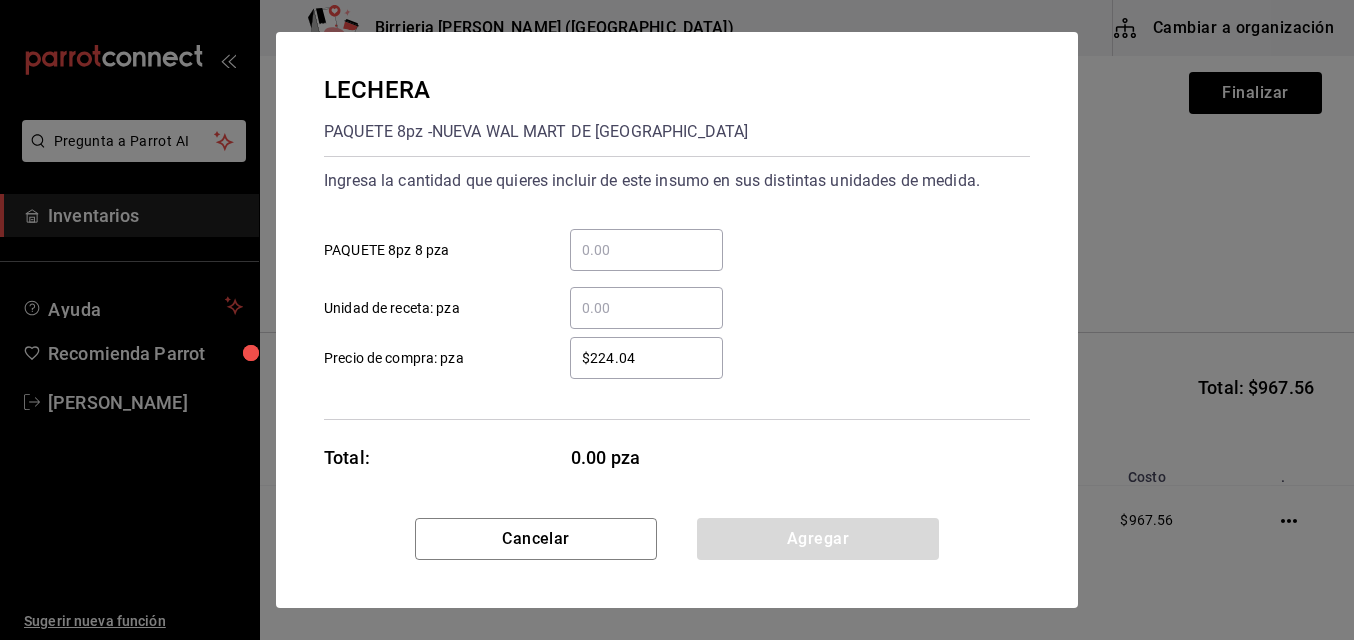 click on "​ PAQUETE 8pz 8 pza" at bounding box center [646, 250] 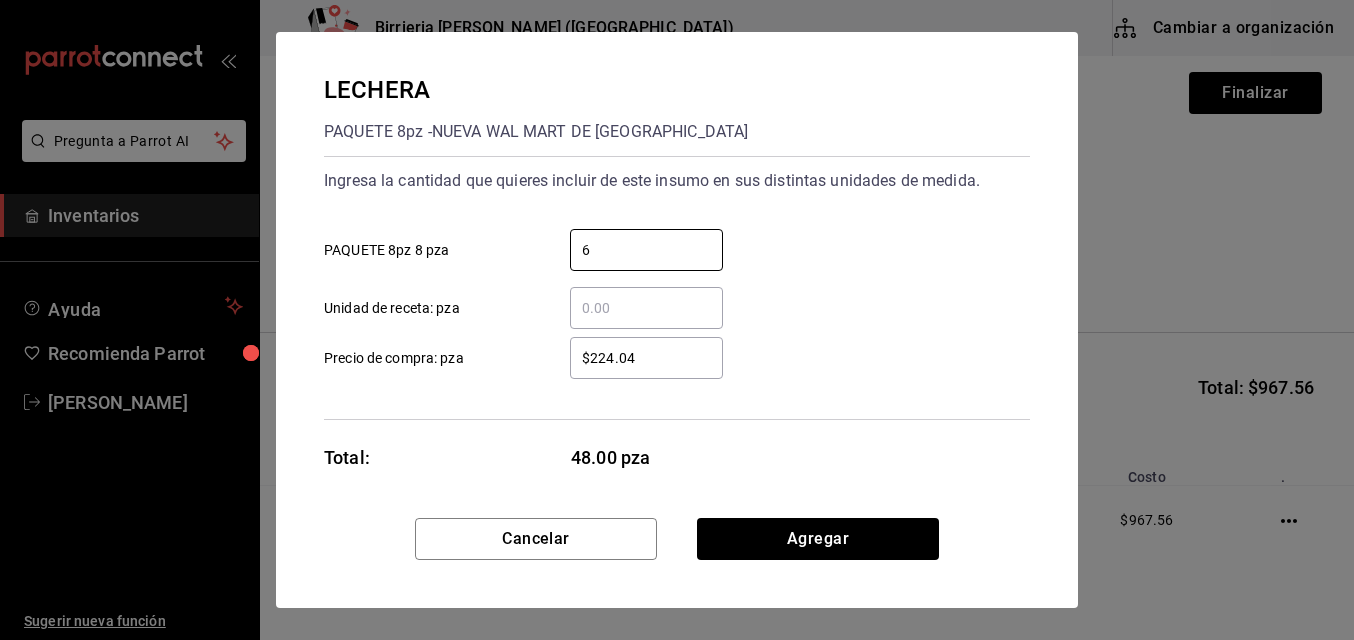 type on "6" 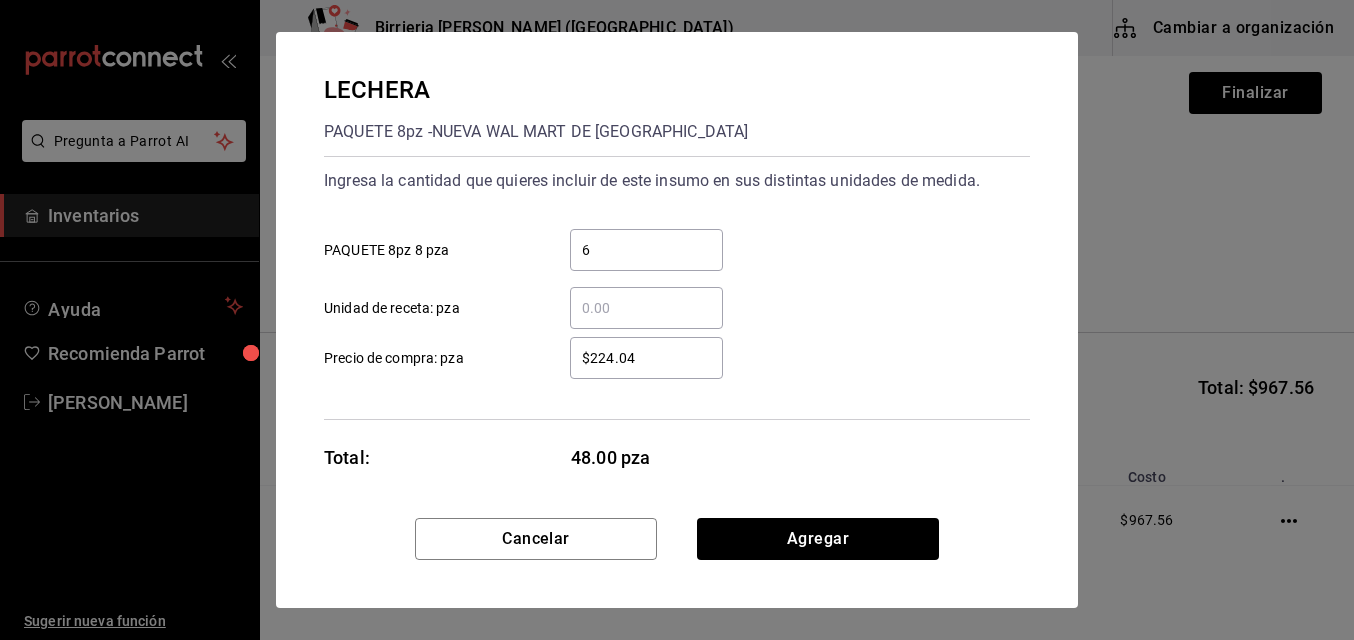 click on "$224.04" at bounding box center [646, 358] 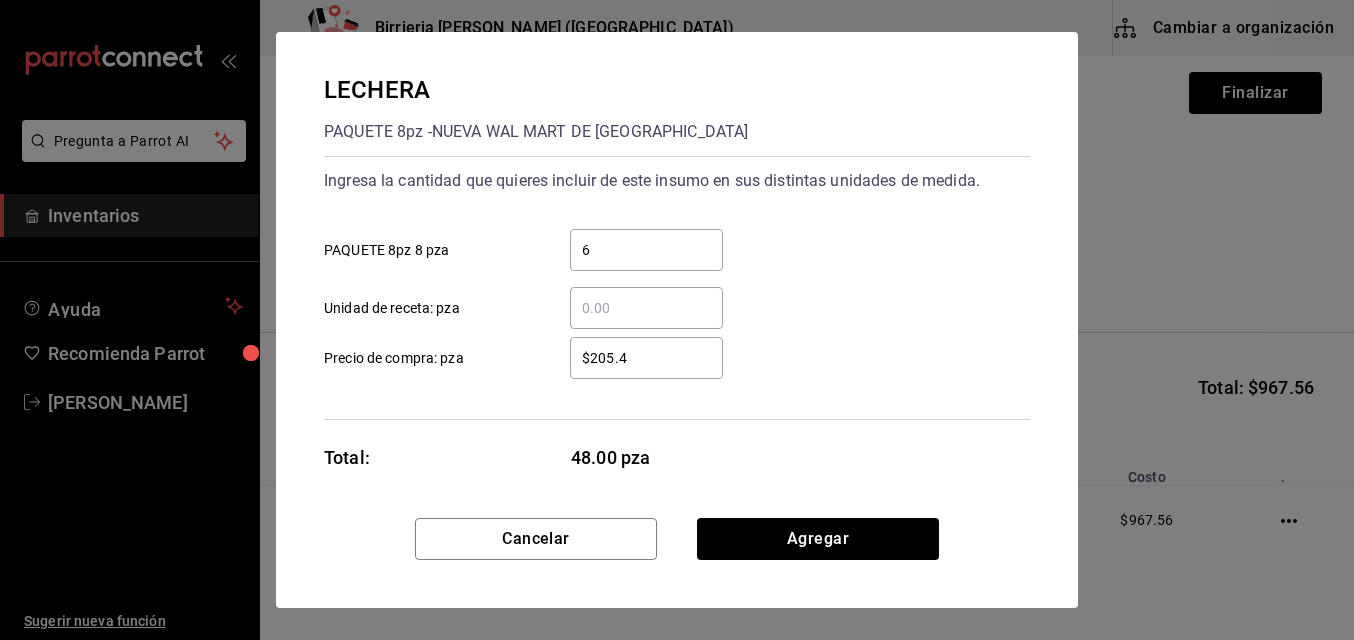 type on "$205.44" 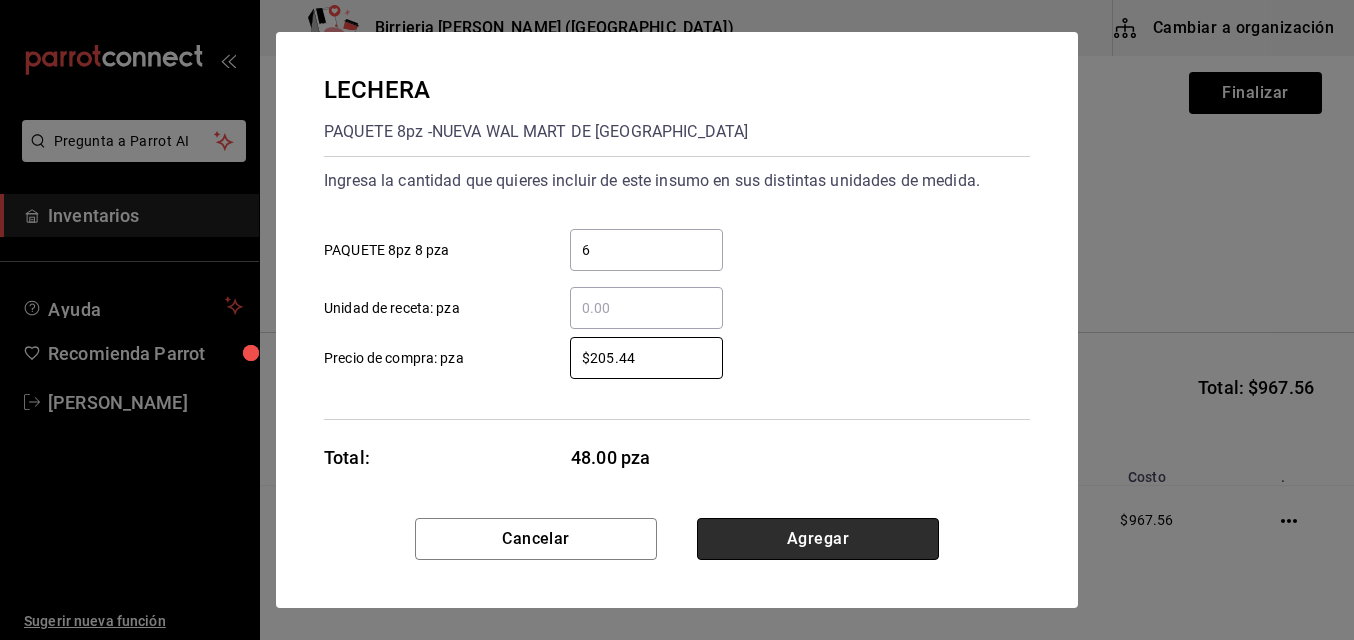 click on "Agregar" at bounding box center (818, 539) 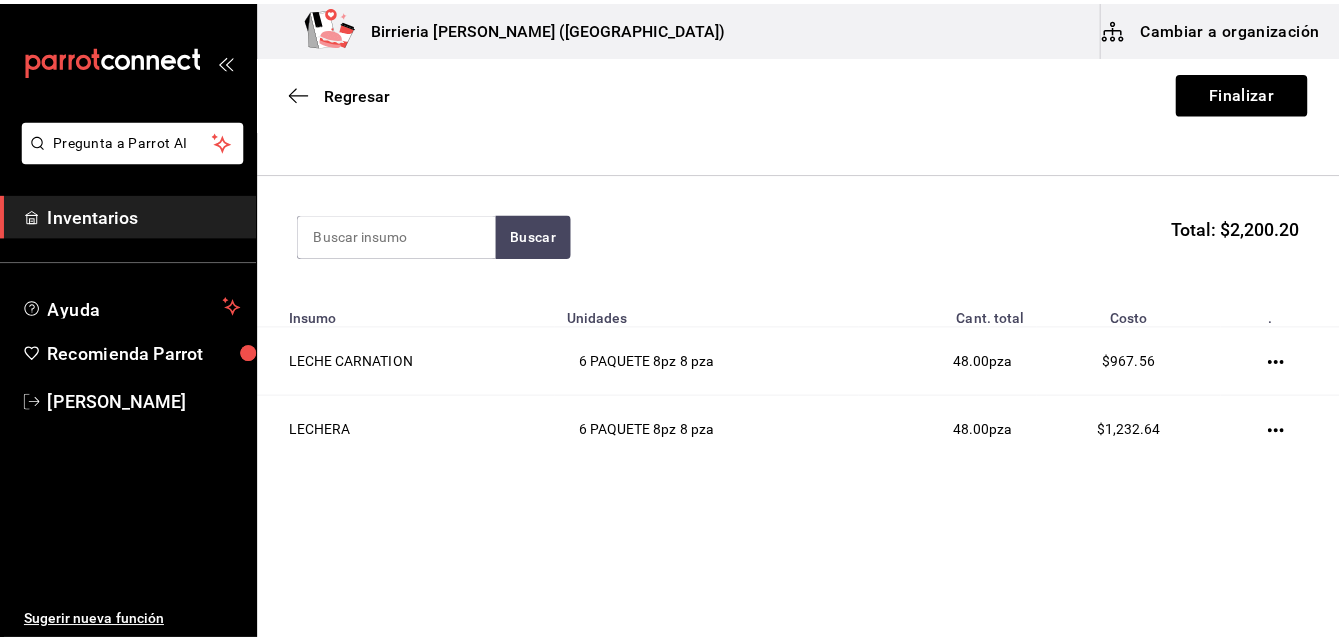 scroll, scrollTop: 161, scrollLeft: 0, axis: vertical 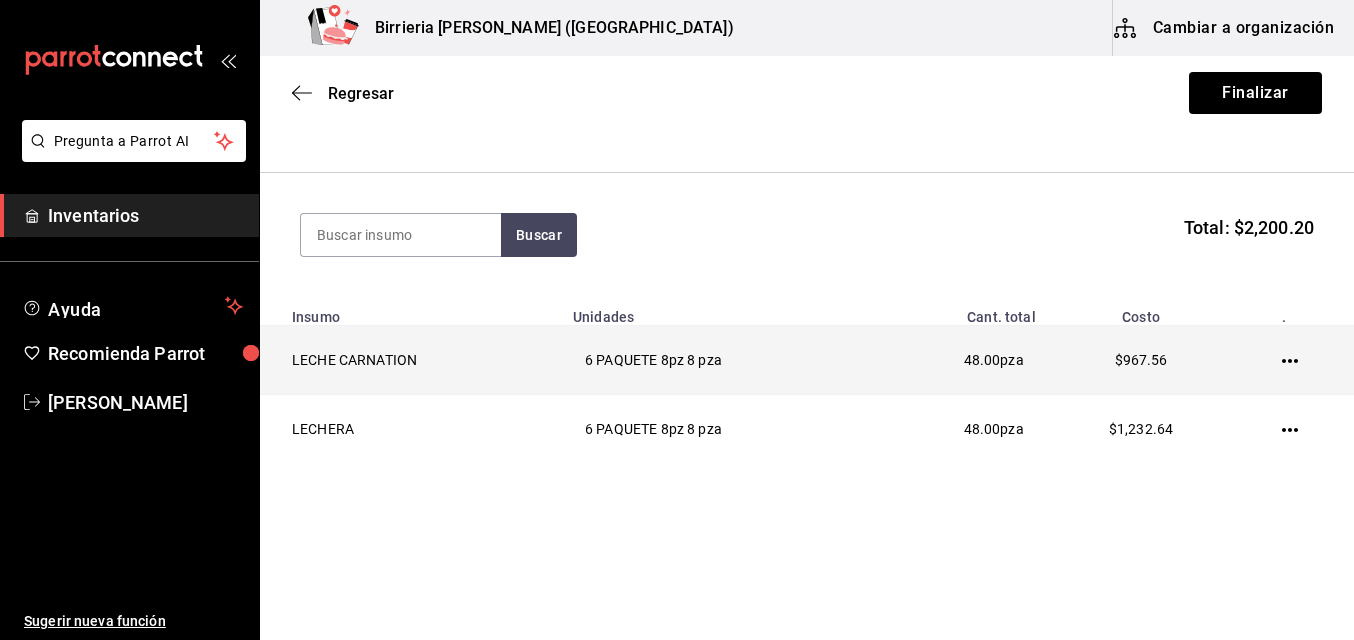 click 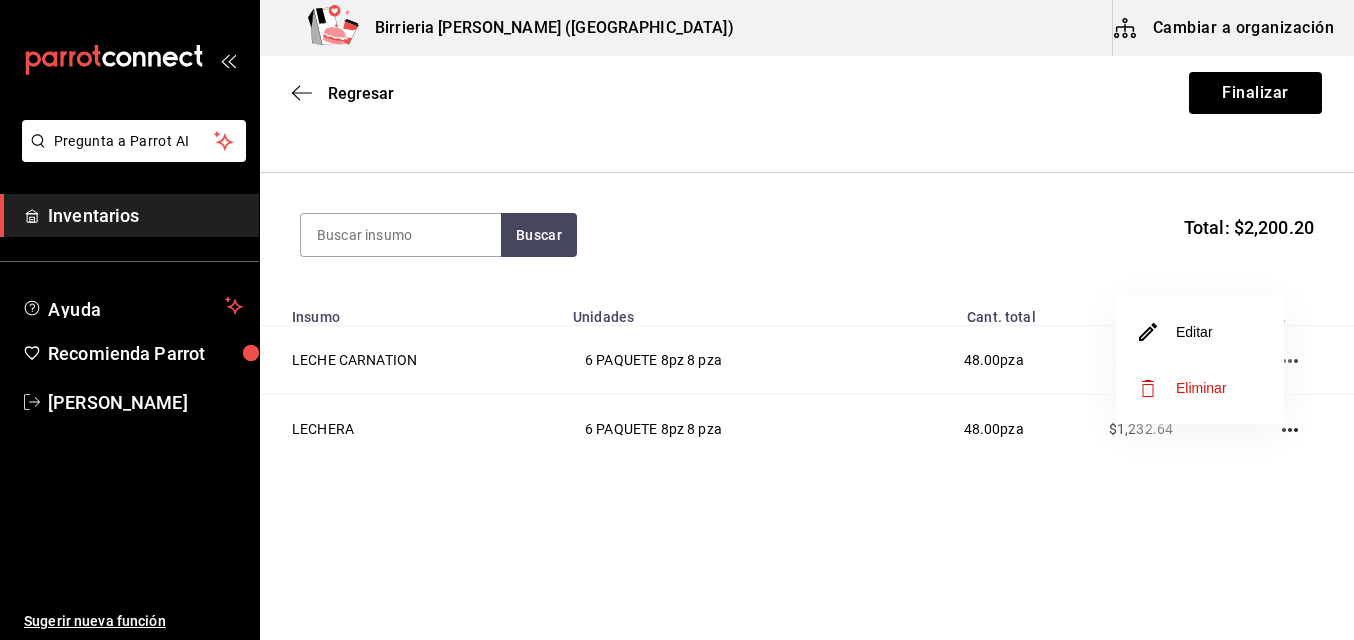 click on "Editar" at bounding box center (1200, 332) 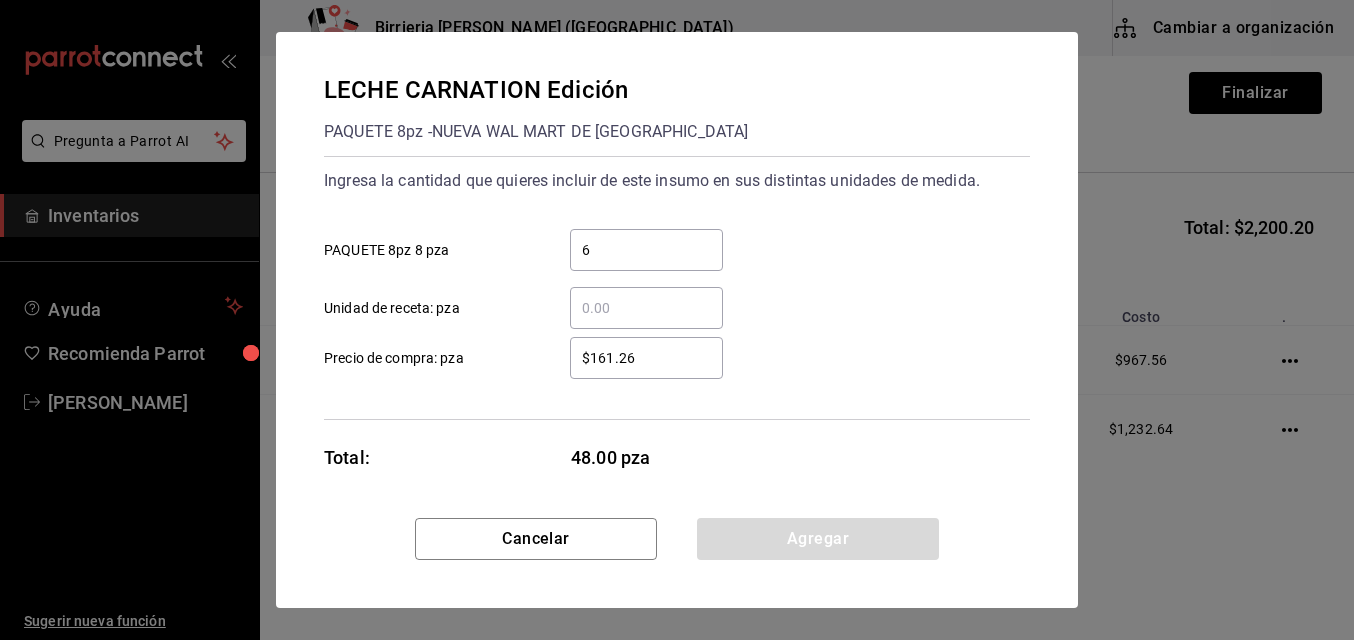 click on "$161.26" at bounding box center (646, 358) 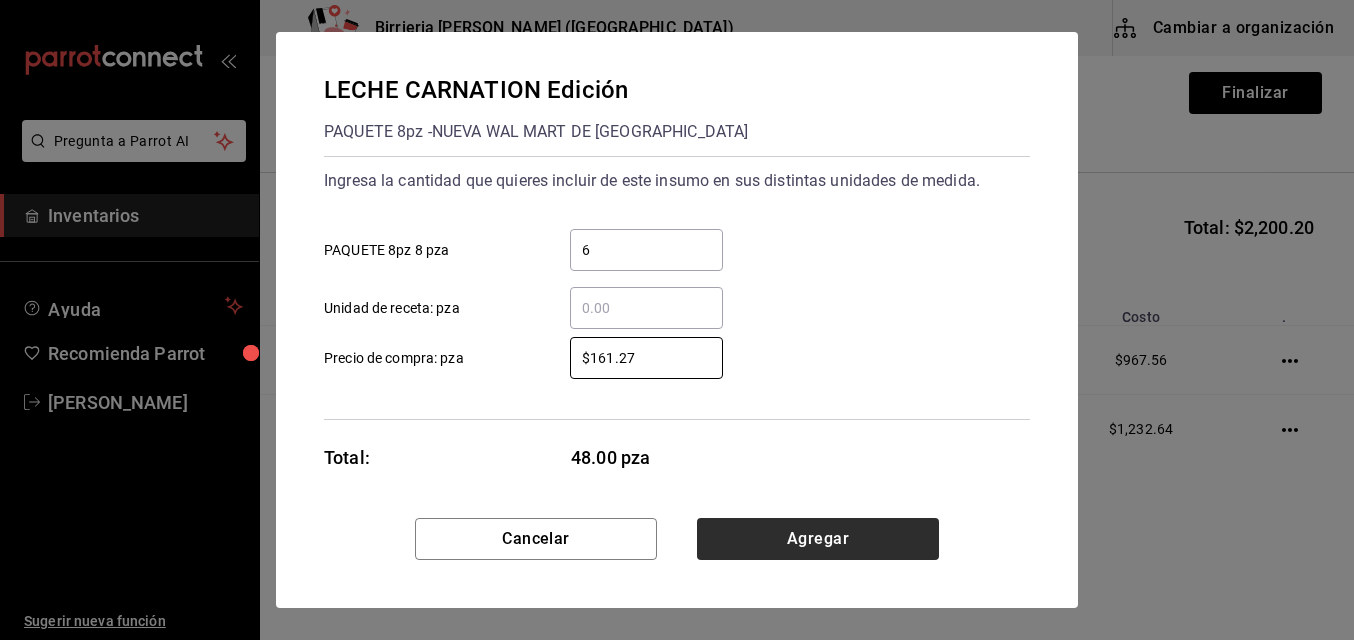 type on "$161.27" 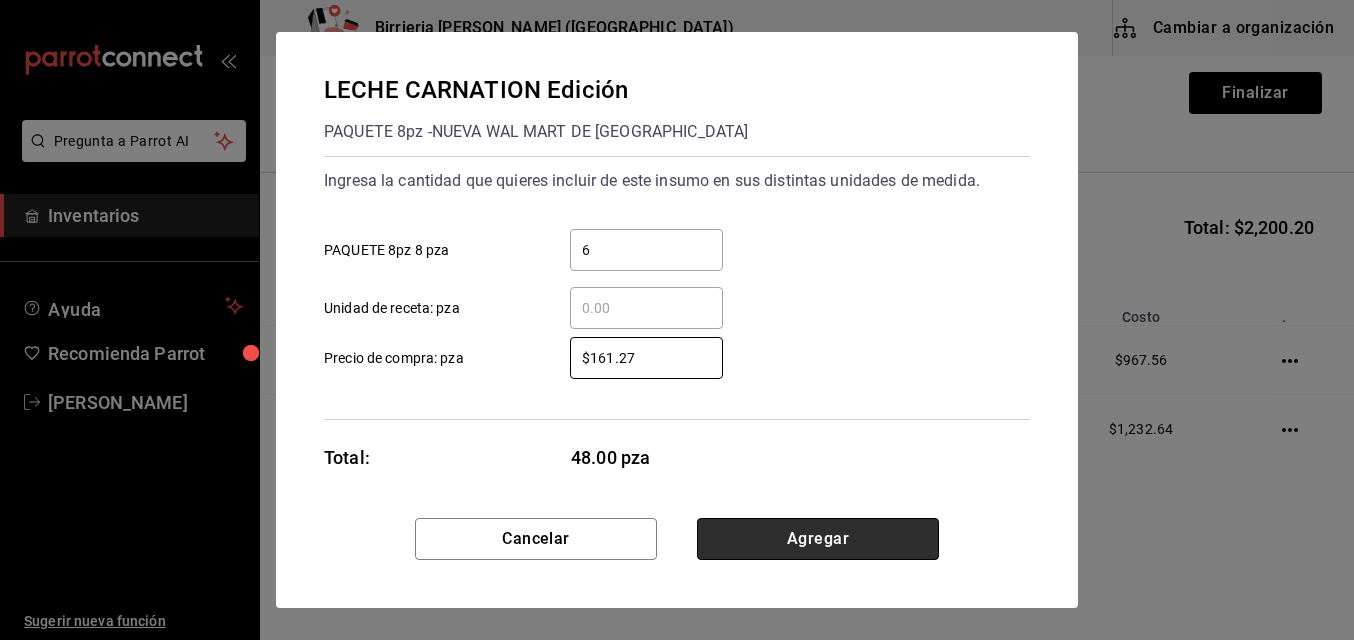 click on "Agregar" at bounding box center (818, 539) 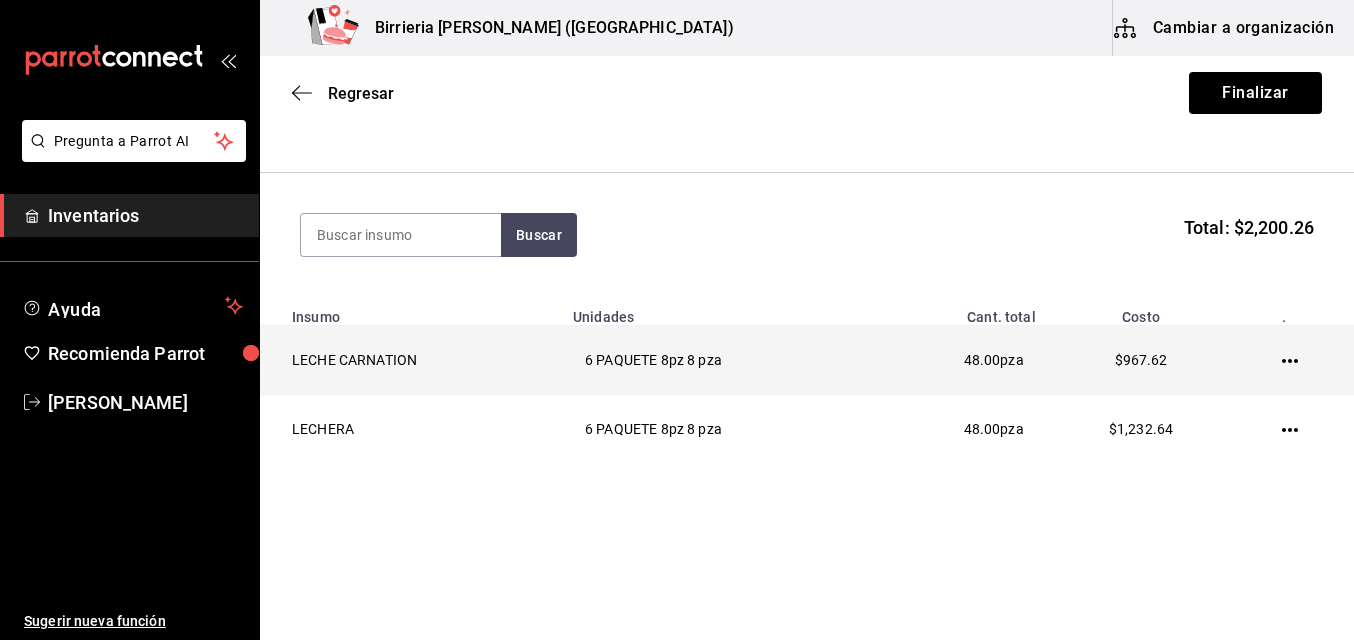 click 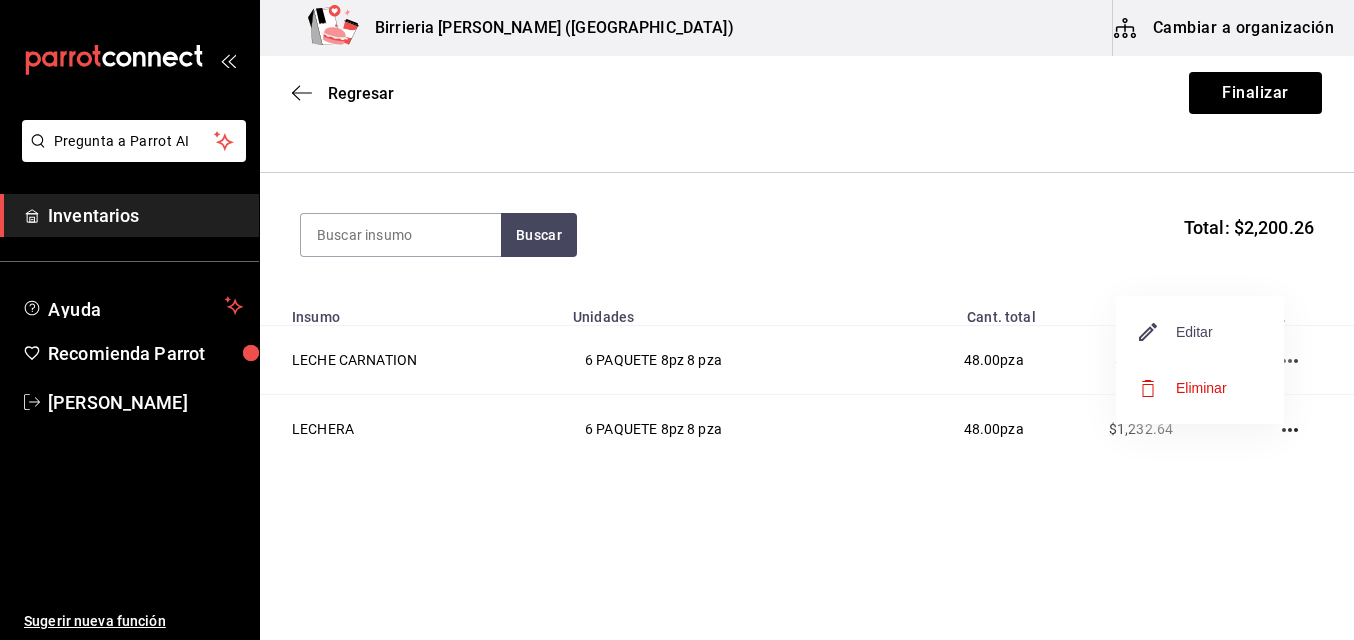 click on "Editar" at bounding box center [1176, 332] 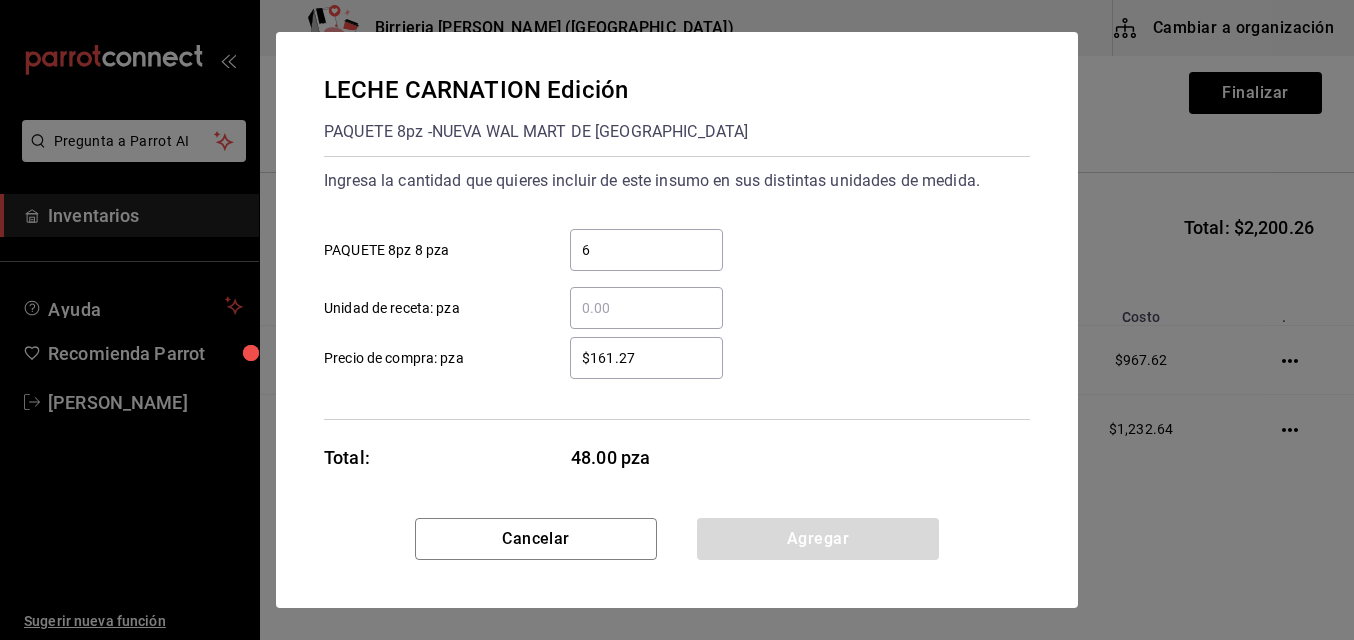 click on "$161.27" at bounding box center (646, 358) 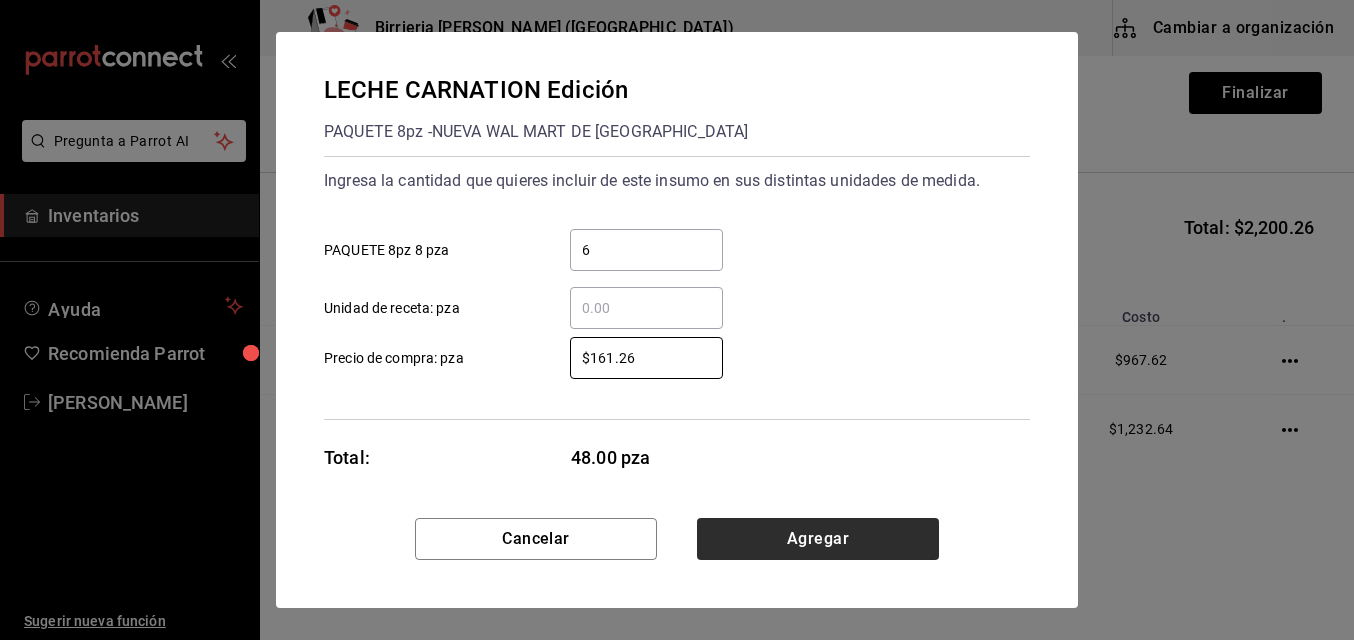 type on "$161.26" 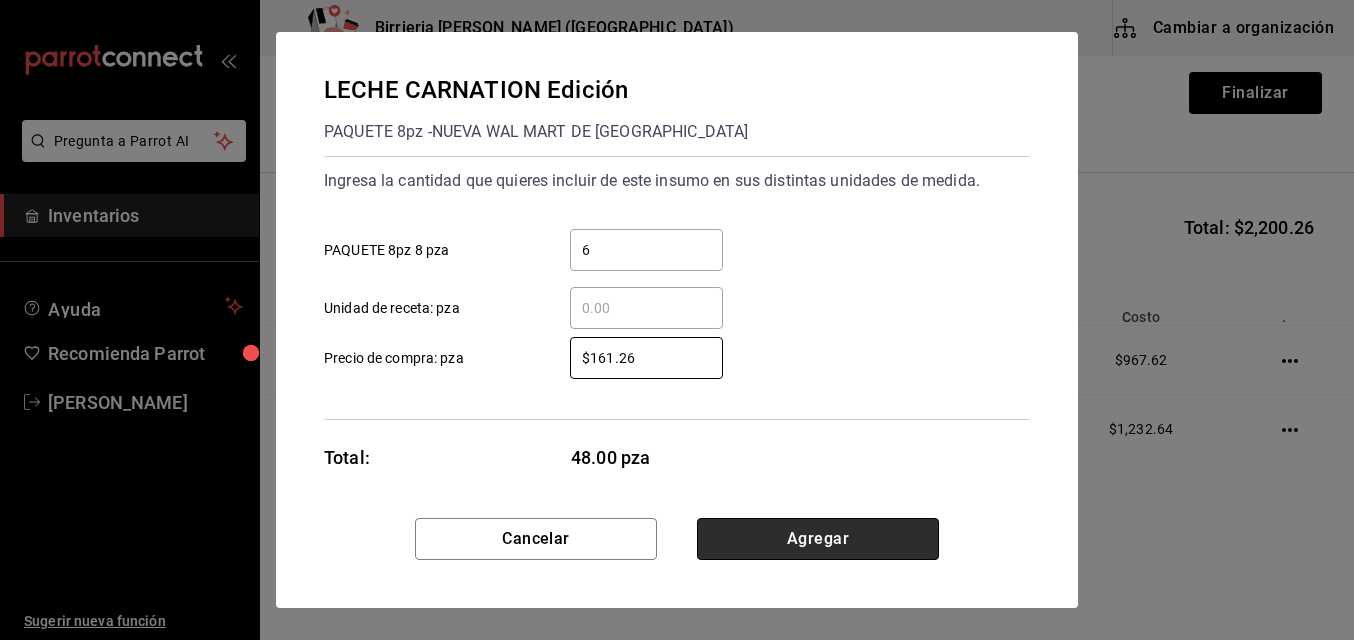 click on "Agregar" at bounding box center (818, 539) 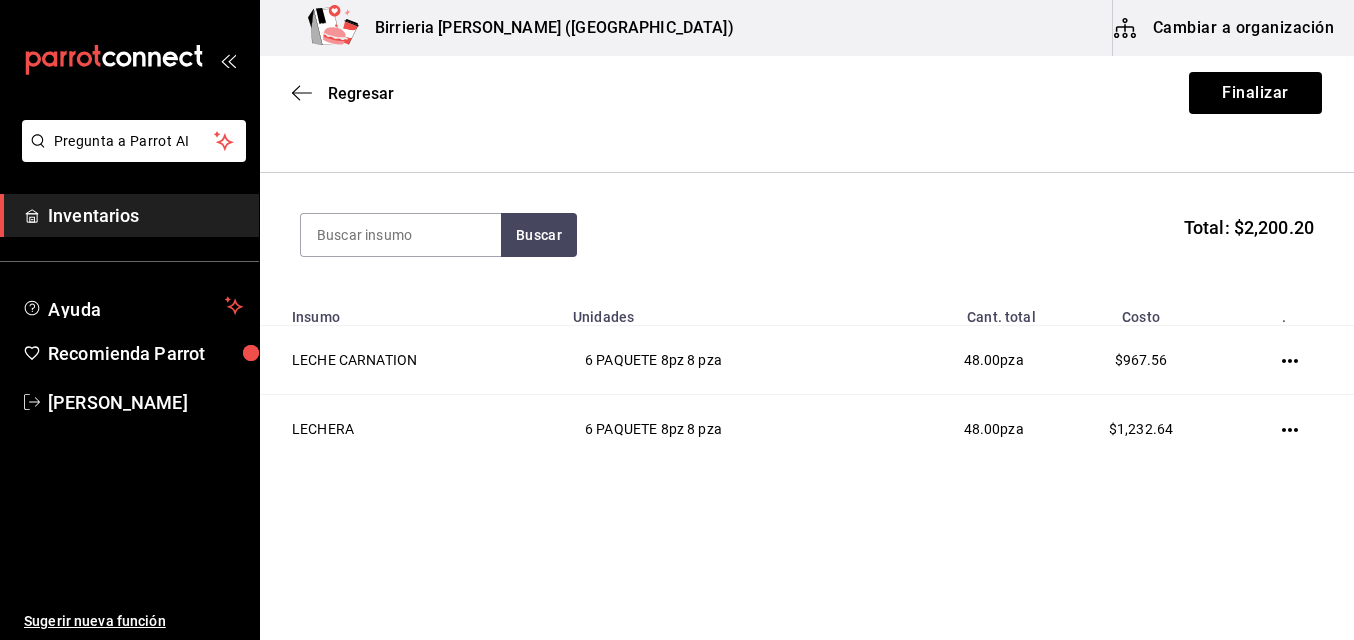 click on "Pregunta a Parrot AI Inventarios   Ayuda Recomienda Parrot   [PERSON_NAME]   Sugerir nueva función   Birrieria [PERSON_NAME] ([GEOGRAPHIC_DATA]) Cambiar a organización Regresar Finalizar Compra Proveedor NUEVA WAL MART DE [GEOGRAPHIC_DATA] 780e77ae-b000-4a57-b2ac-346d53db8762 Buscar Total: $2,200.20 Insumo Unidades Cant. total Costo  .  LECHE CARNATION 6 PAQUETE 8pz 8 pza 48.00  pza $967.56 LECHERA 6 PAQUETE 8pz 8 pza 48.00  pza $1,232.64 GANA 1 MES GRATIS EN TU SUSCRIPCIÓN AQUÍ ¿Recuerdas cómo empezó tu restaurante?
[DATE] puedes ayudar a un colega a tener el mismo cambio que tú viviste.
Recomienda Parrot directamente desde tu Portal Administrador.
Es fácil y rápido.
🎁 Por cada restaurante que se una, ganas 1 mes gratis. Ver video tutorial Ir a video Pregunta a Parrot AI Inventarios   Ayuda Recomienda Parrot   [PERSON_NAME]   Sugerir nueva función   Editar Eliminar Visitar centro de ayuda [PHONE_NUMBER] [EMAIL_ADDRESS][DOMAIN_NAME] Visitar centro de ayuda [PHONE_NUMBER] [EMAIL_ADDRESS][DOMAIN_NAME]" at bounding box center (677, 263) 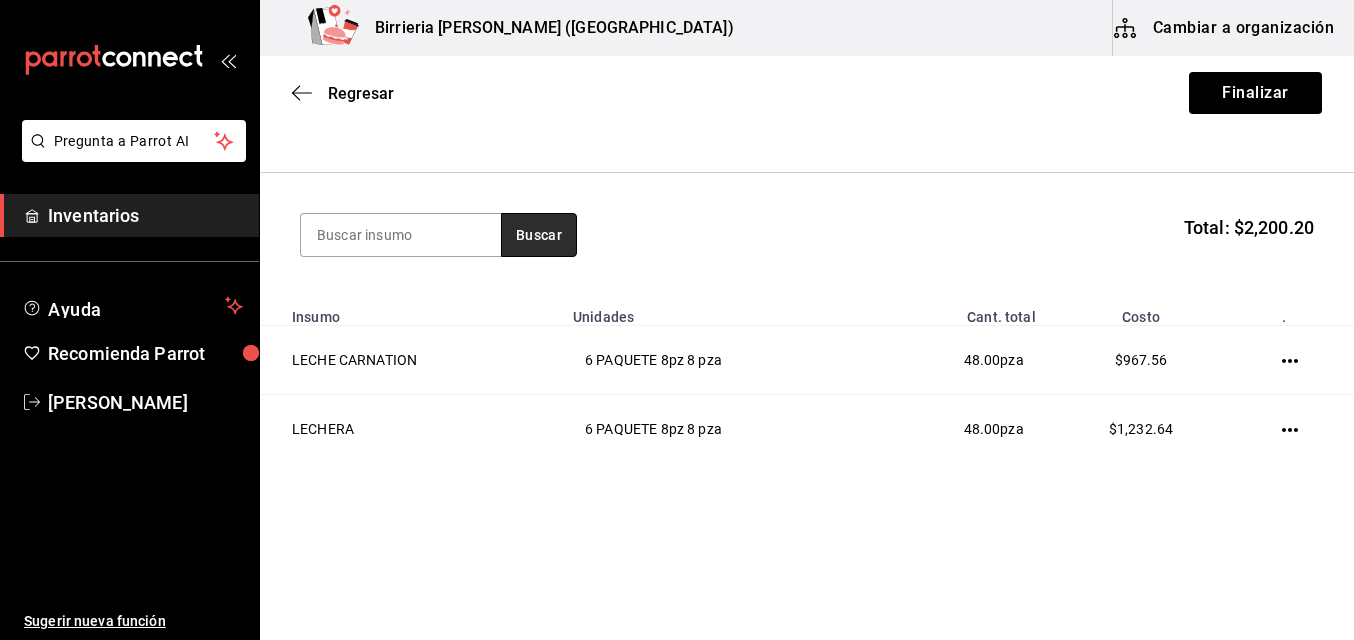 click on "Buscar" at bounding box center [539, 235] 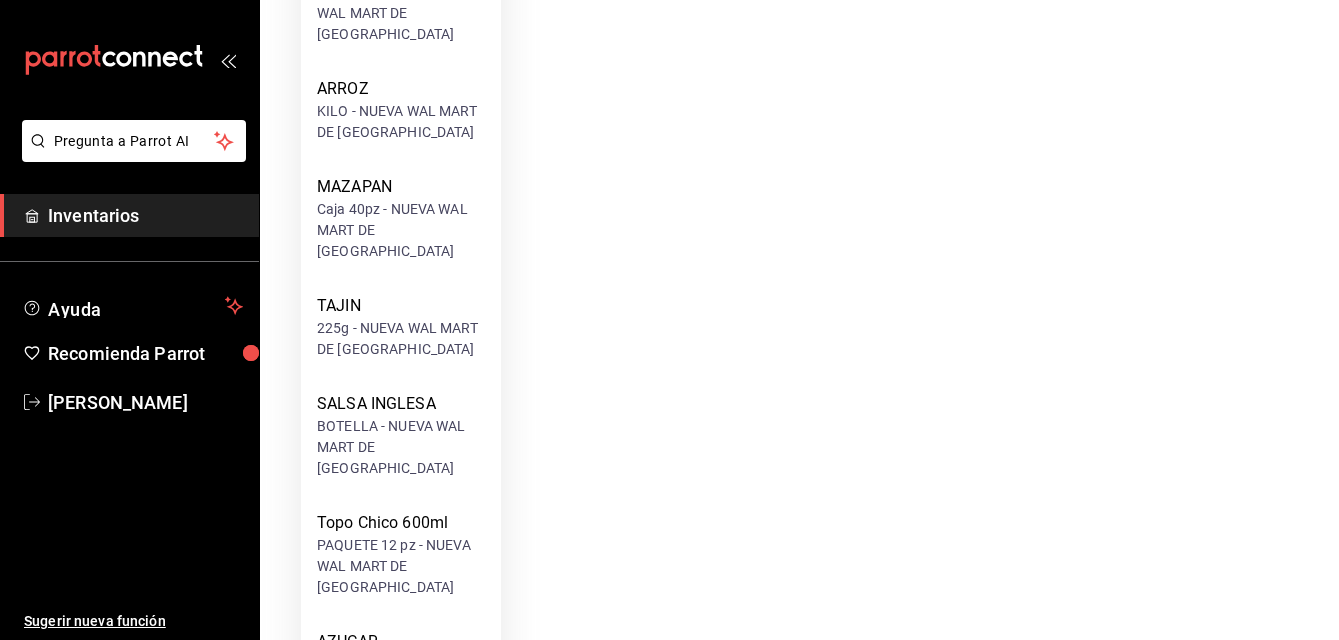 scroll, scrollTop: 808, scrollLeft: 0, axis: vertical 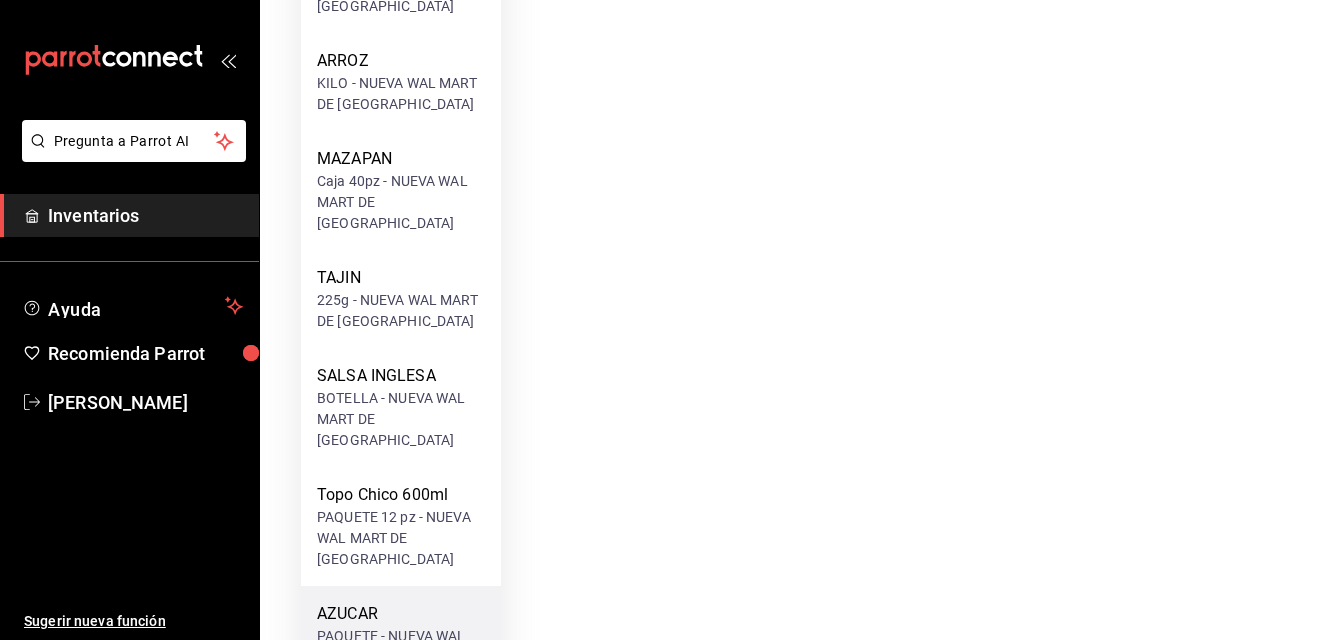 click on "PAQUETE - NUEVA WAL MART DE [GEOGRAPHIC_DATA]" at bounding box center [401, 657] 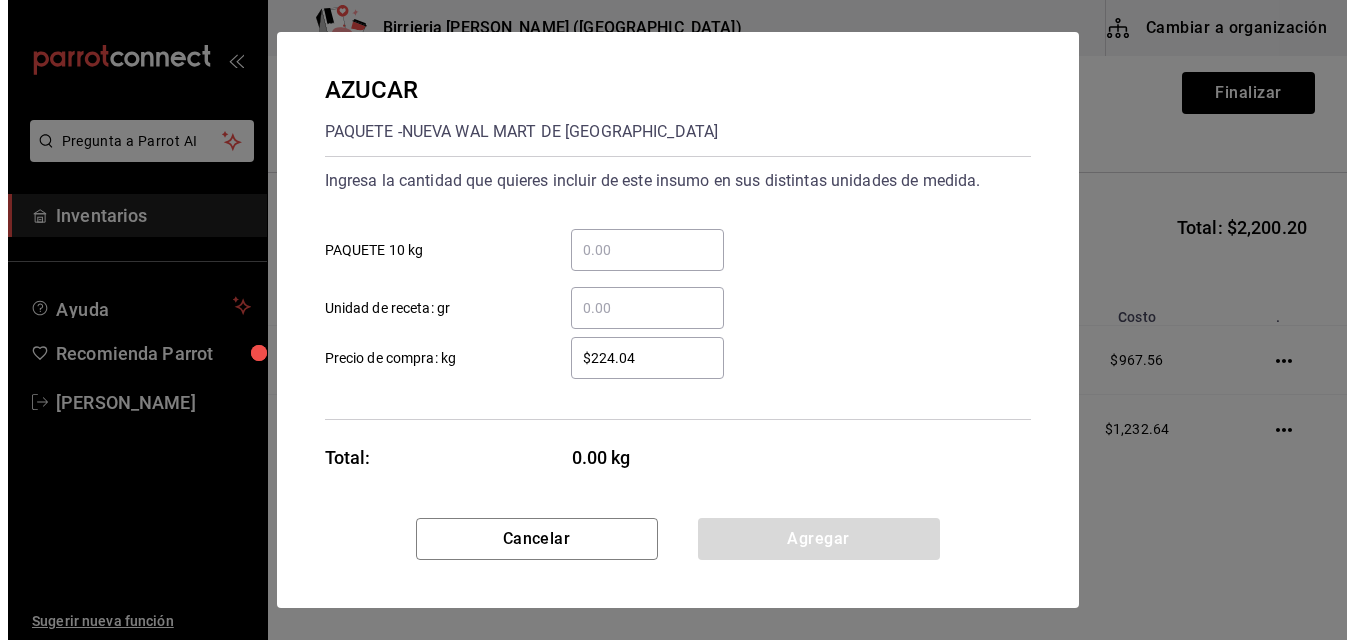 scroll, scrollTop: 0, scrollLeft: 0, axis: both 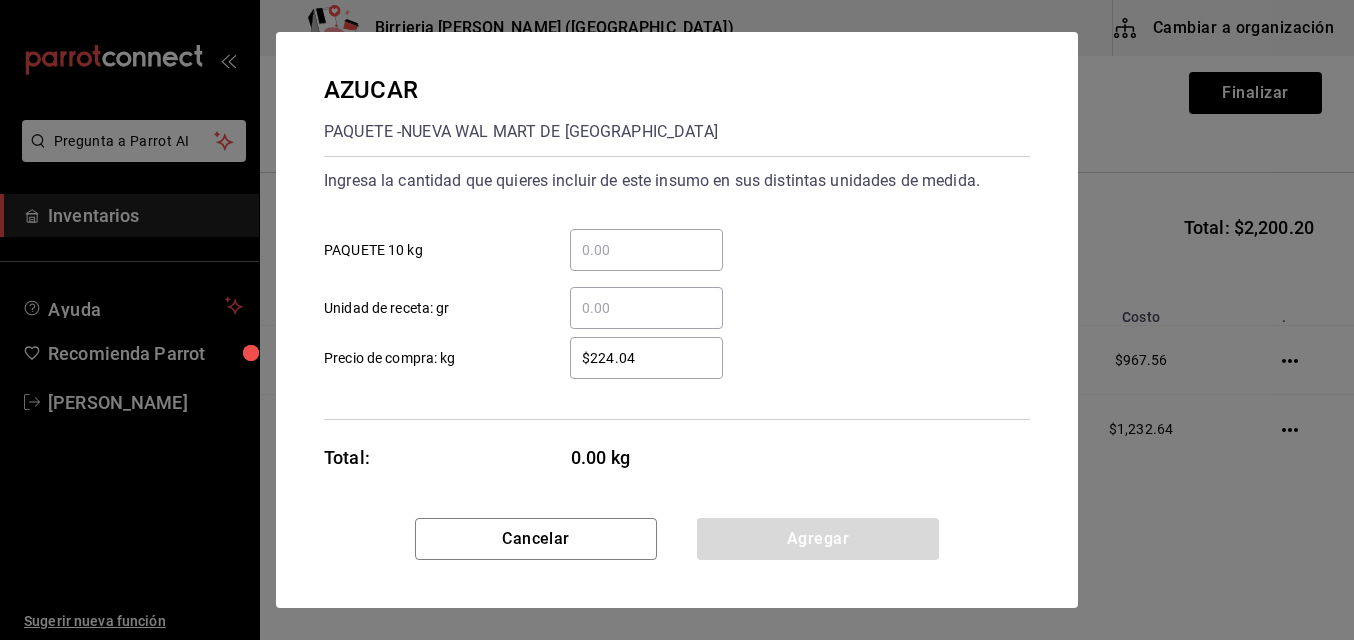 click on "​ PAQUETE 10 kg" at bounding box center [646, 250] 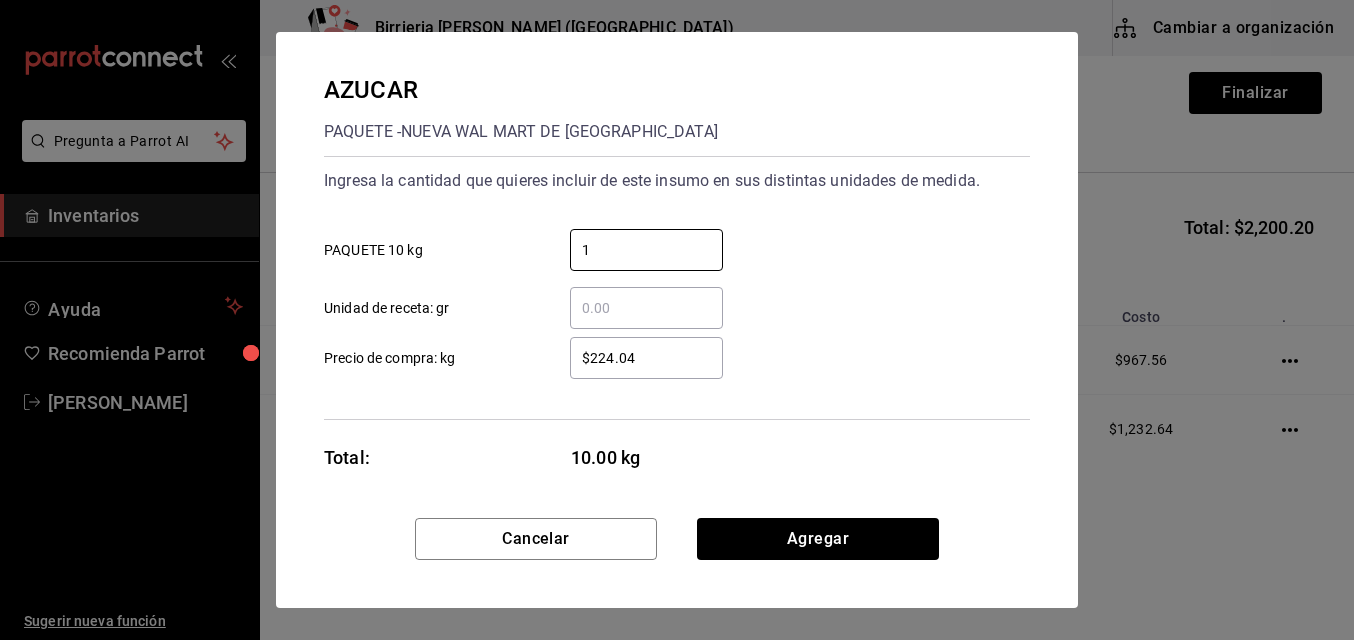 type on "1" 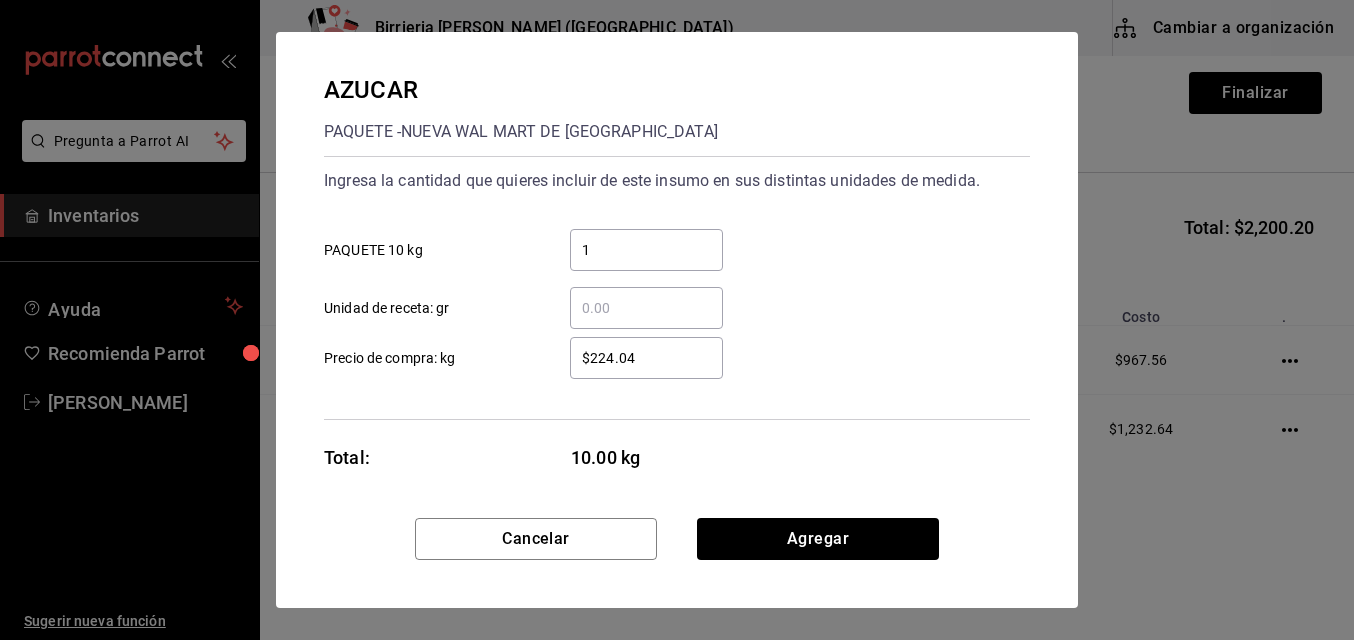 click on "$224.04" at bounding box center [646, 358] 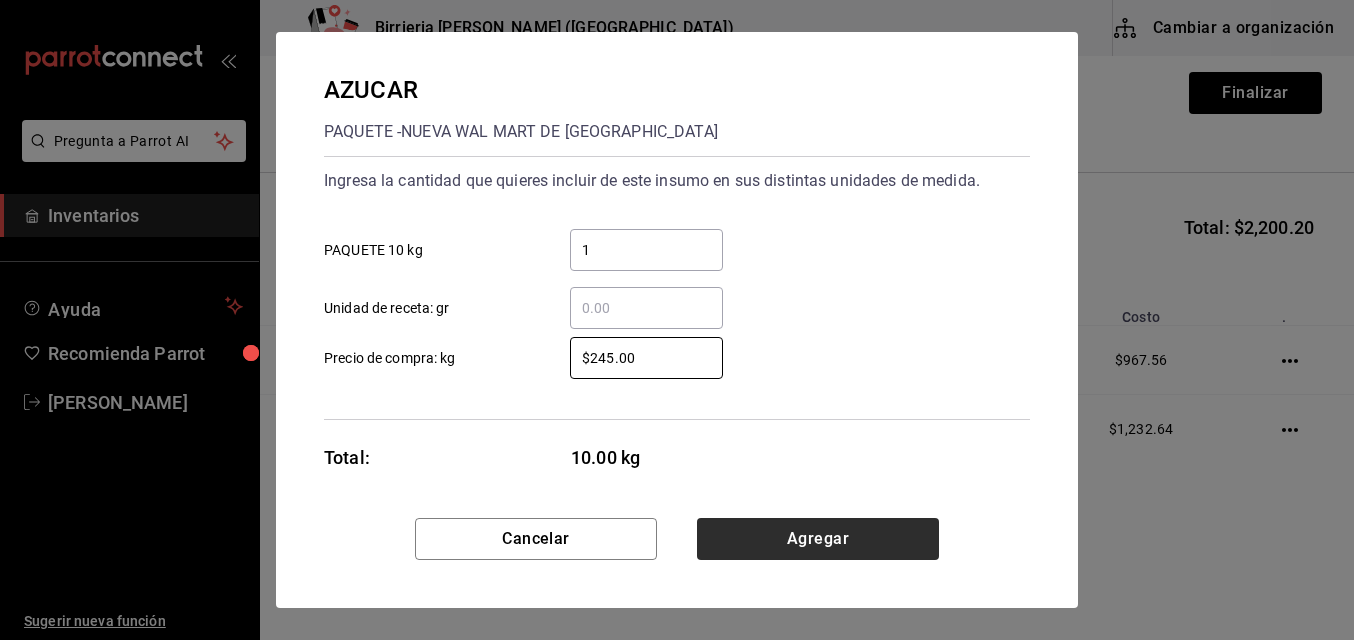 type on "$245.00" 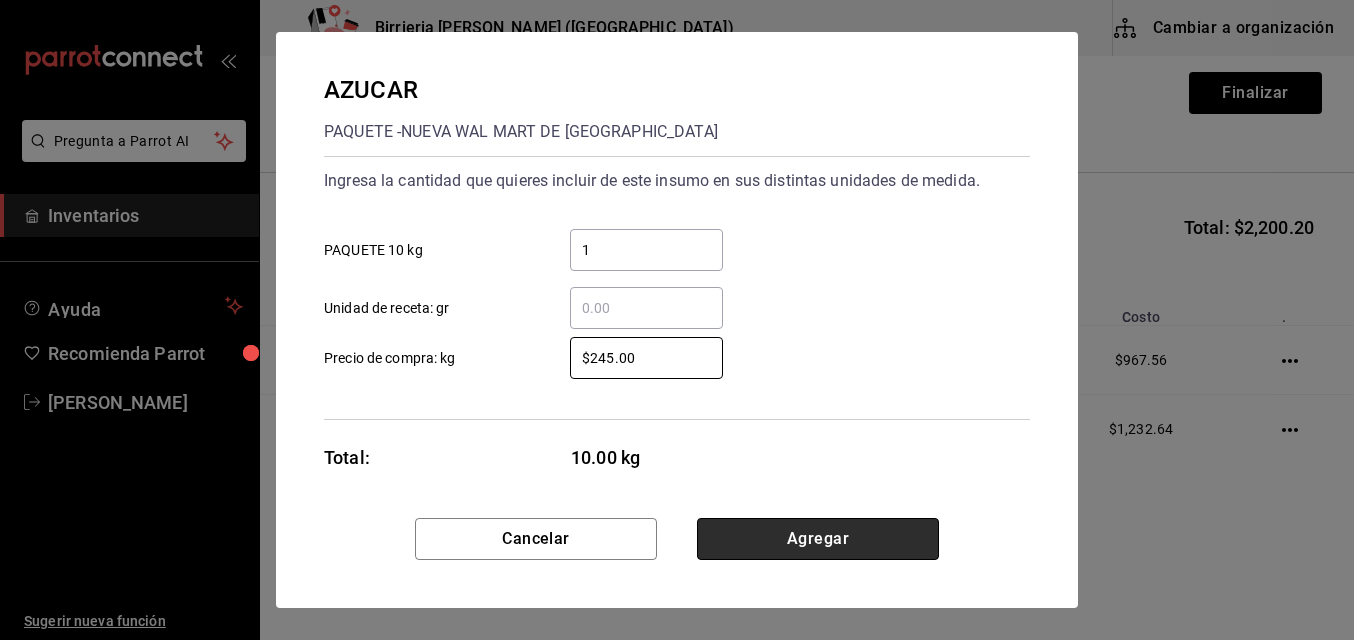 click on "Agregar" at bounding box center (818, 539) 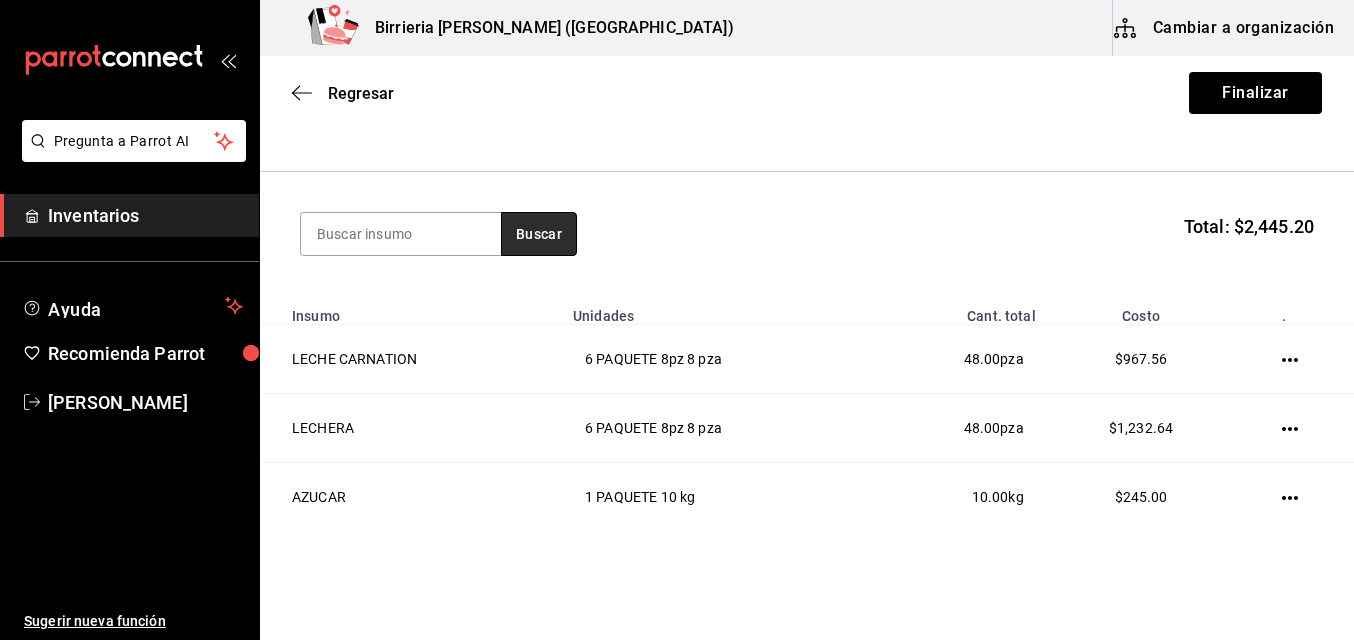 click on "Buscar" at bounding box center [539, 234] 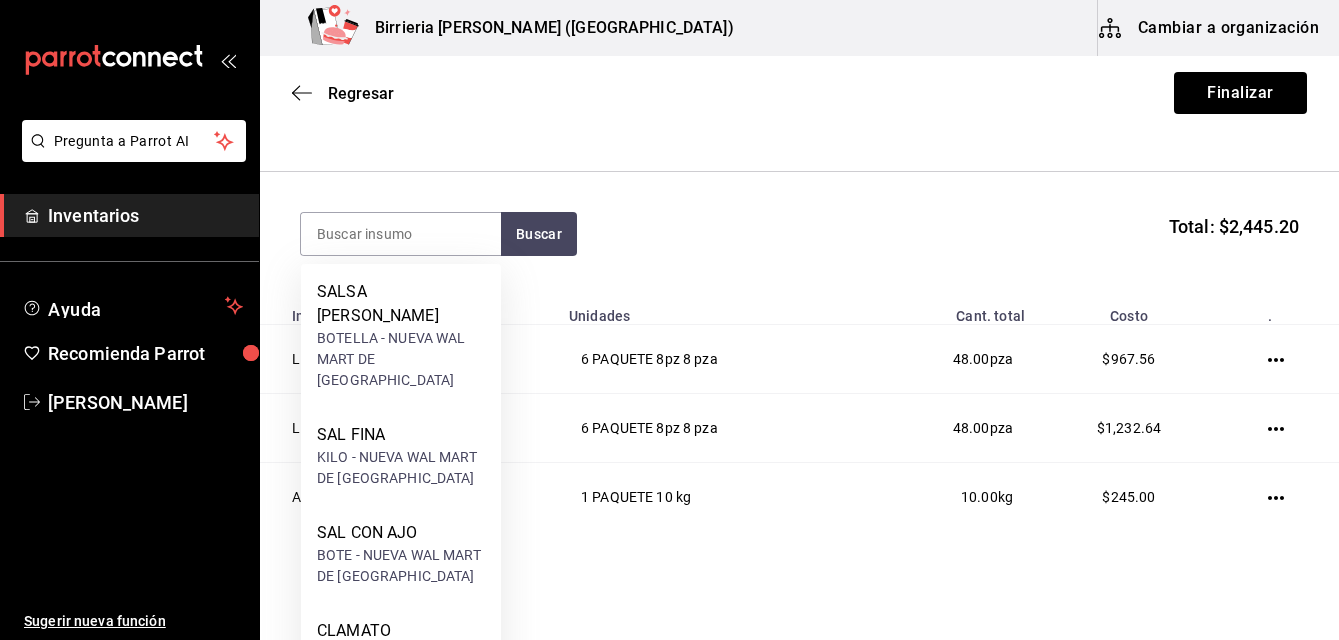 click on "Buscar Total: $2,445.20" at bounding box center (799, 234) 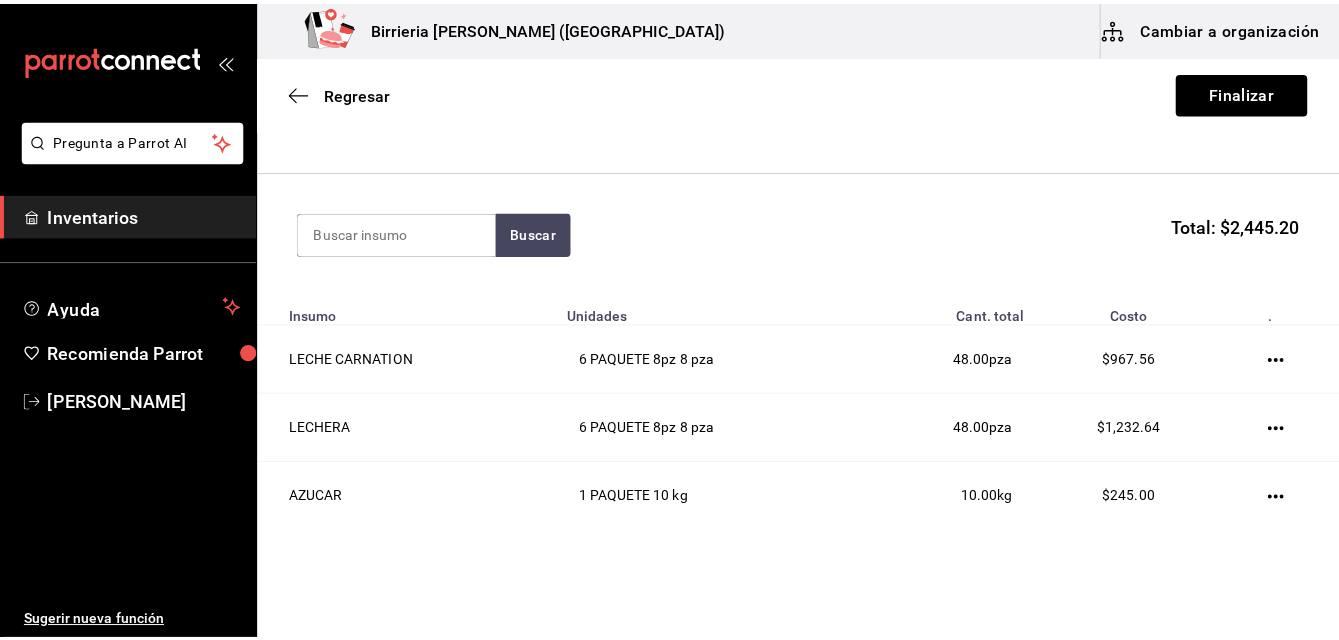 scroll, scrollTop: 230, scrollLeft: 0, axis: vertical 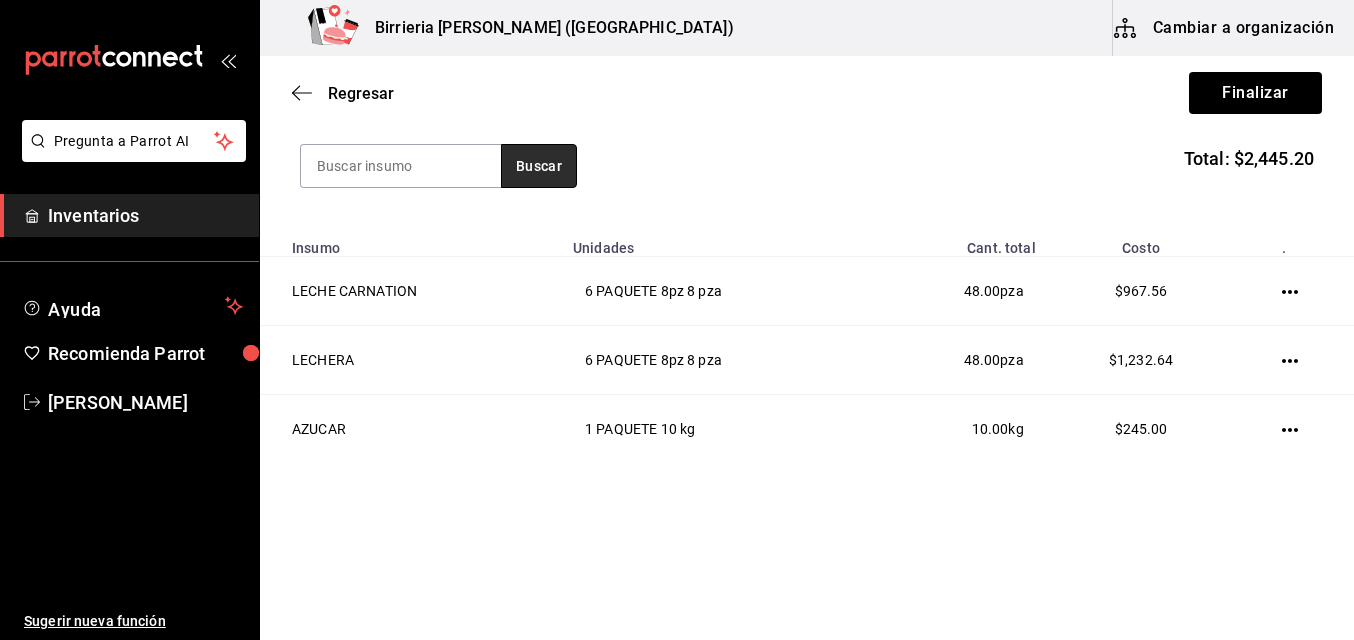 click on "Buscar" at bounding box center (539, 166) 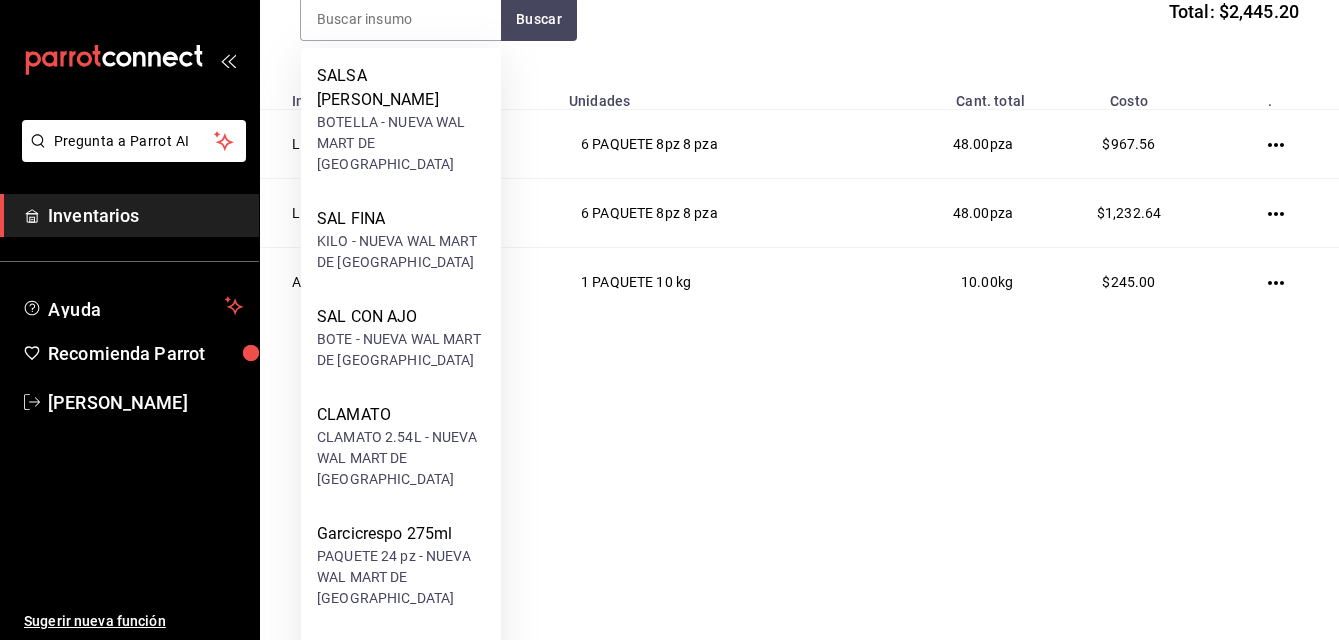 scroll, scrollTop: 250, scrollLeft: 0, axis: vertical 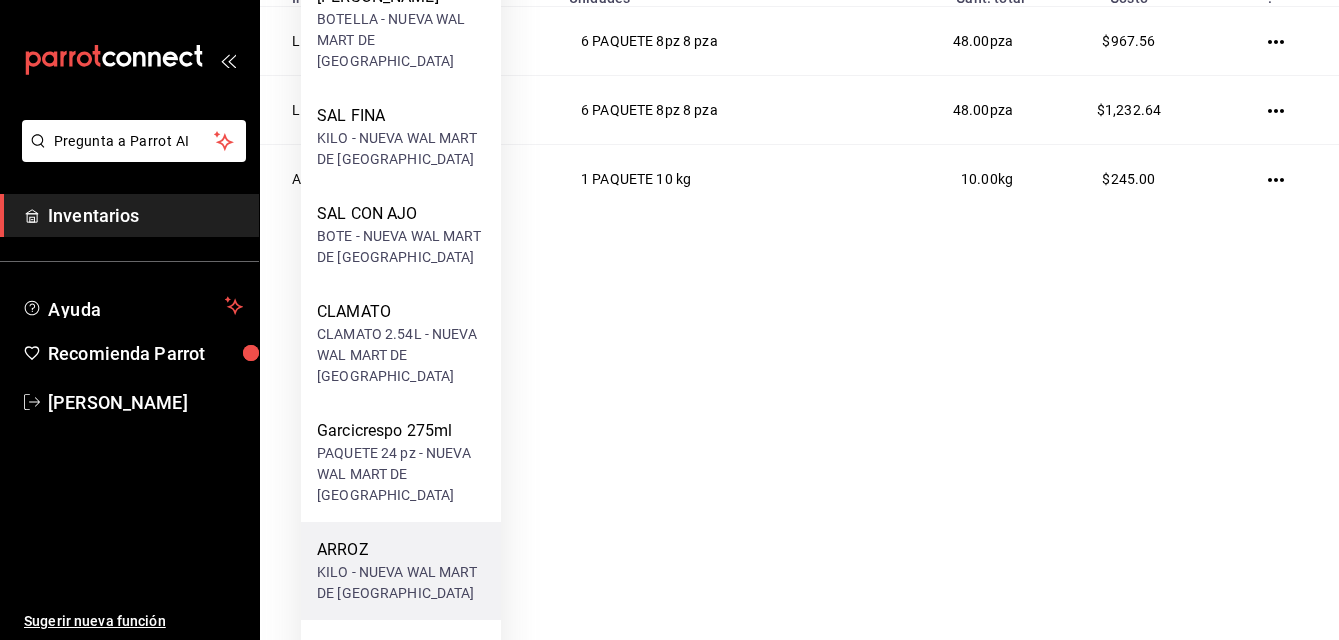 click on "KILO - NUEVA WAL MART DE [GEOGRAPHIC_DATA]" at bounding box center [401, 583] 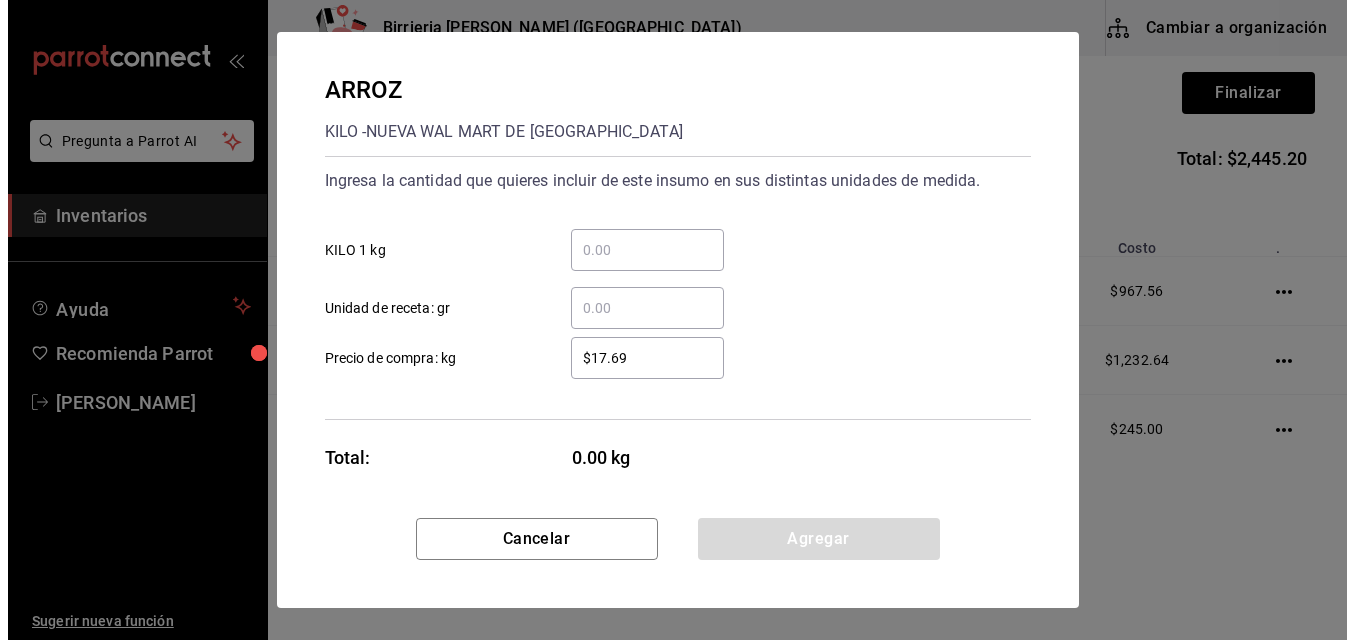 scroll, scrollTop: 0, scrollLeft: 0, axis: both 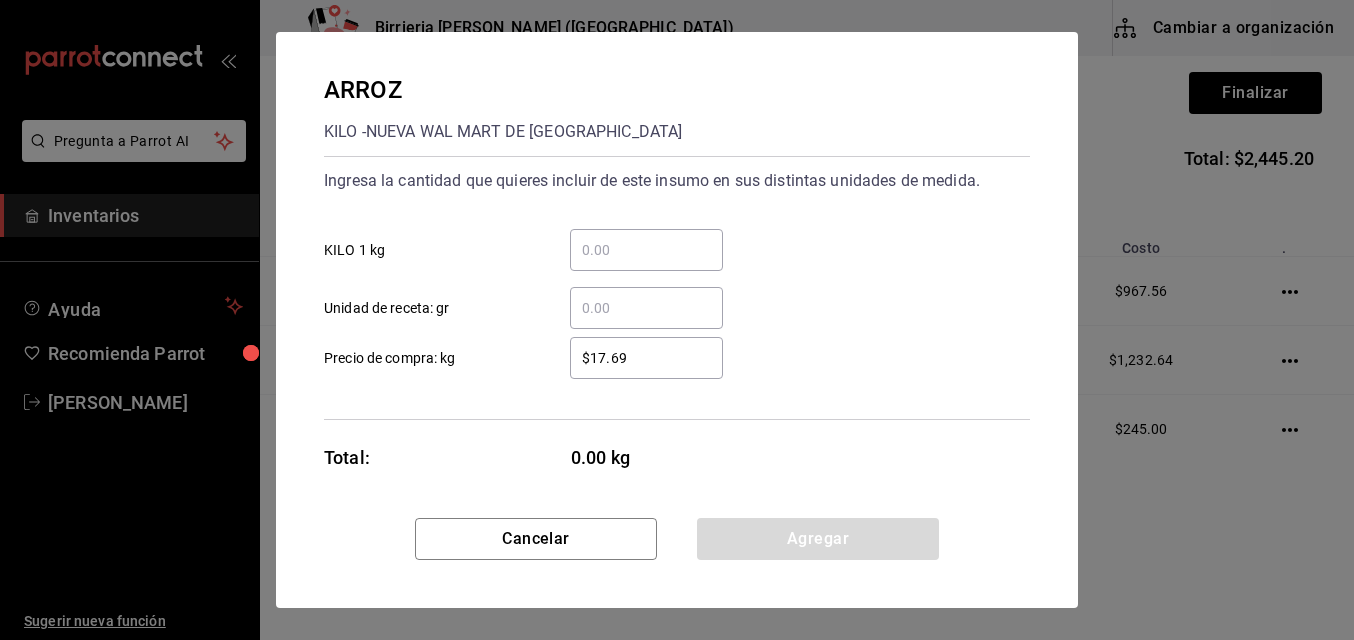click on "​ KILO 1 kg" at bounding box center (646, 250) 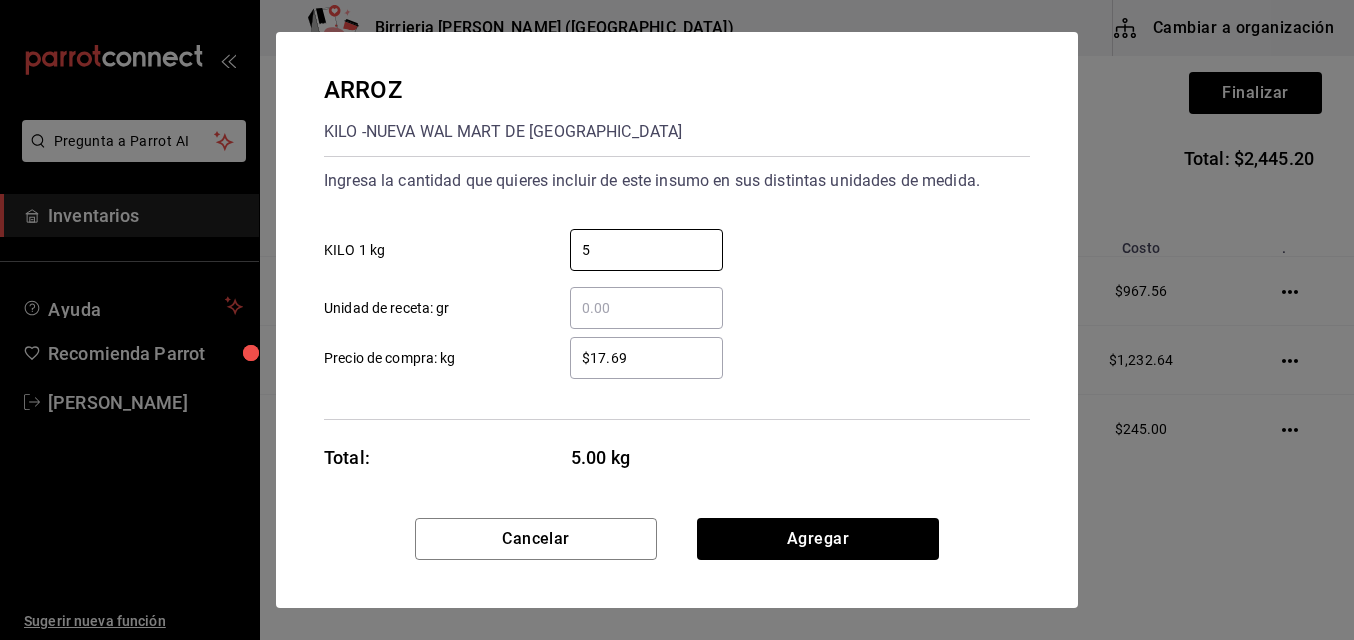 type on "5" 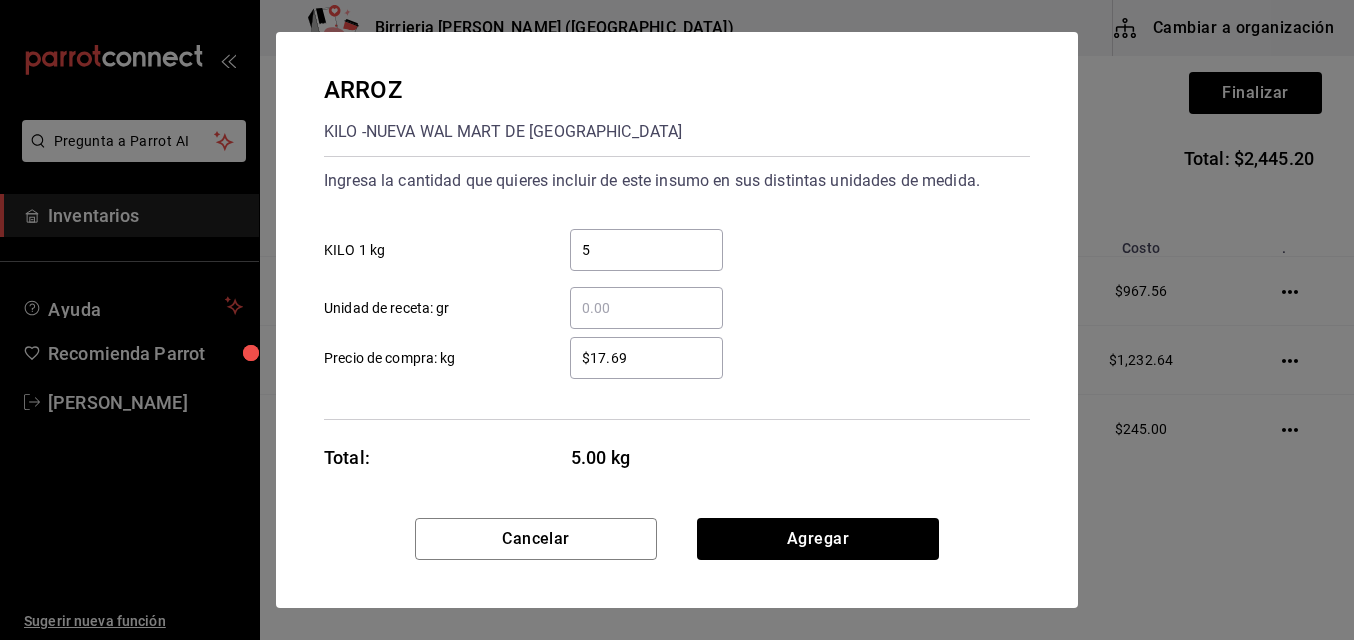 click on "$17.69" at bounding box center [646, 358] 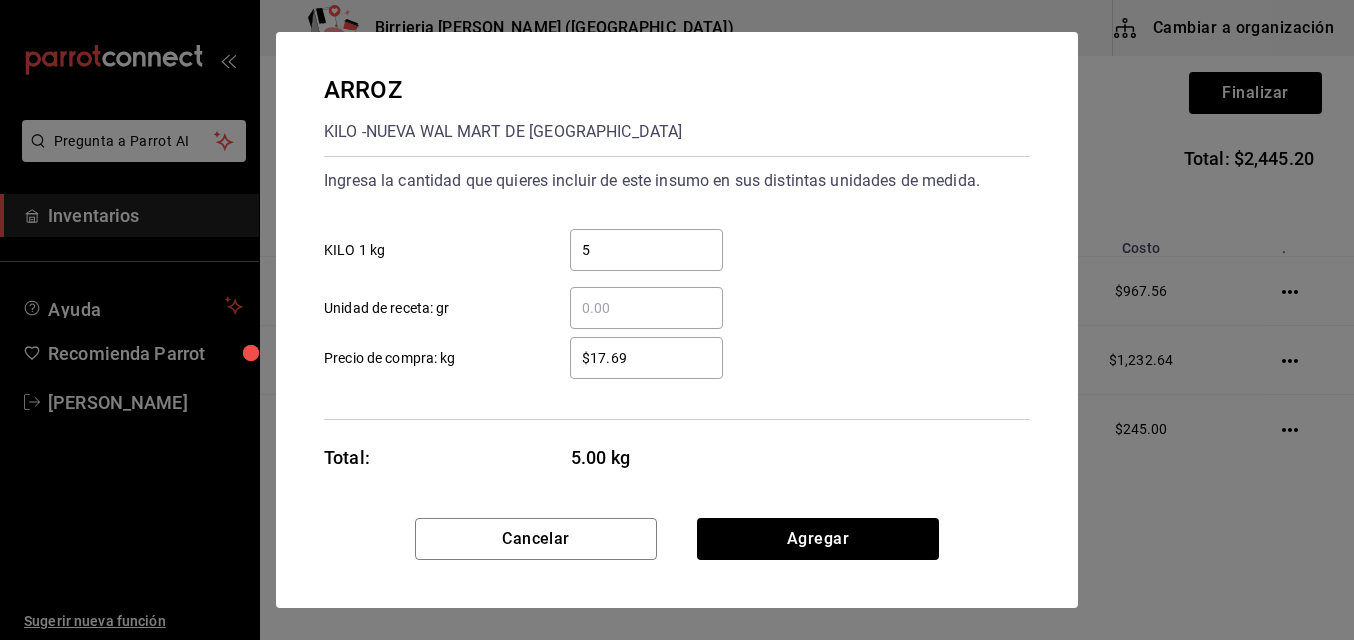 click on "$17.69 ​ Precio de compra: kg" at bounding box center (669, 350) 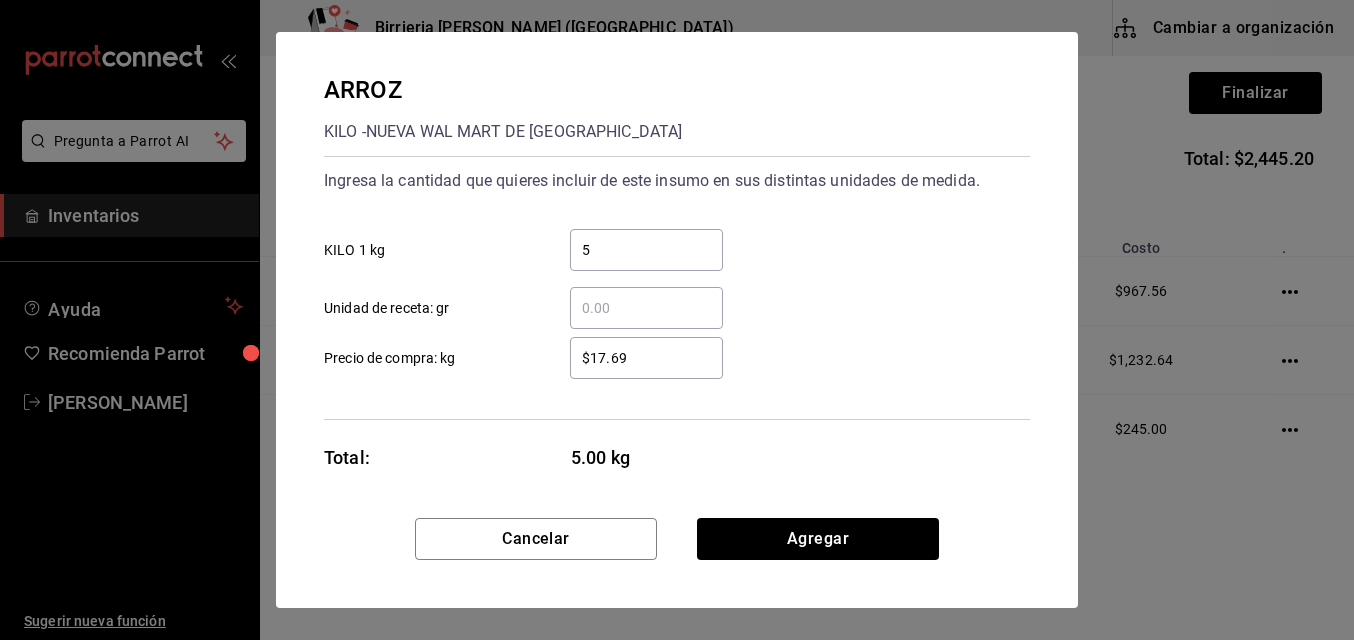click on "$17.69" at bounding box center (646, 358) 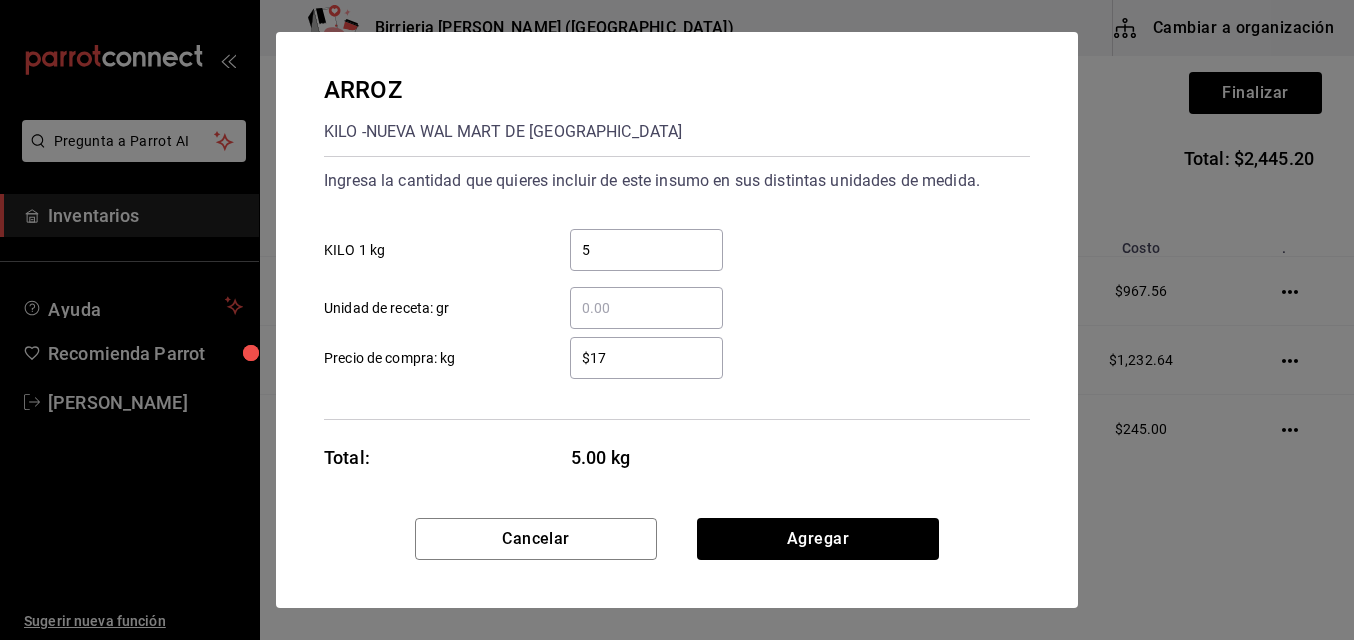 type on "$1" 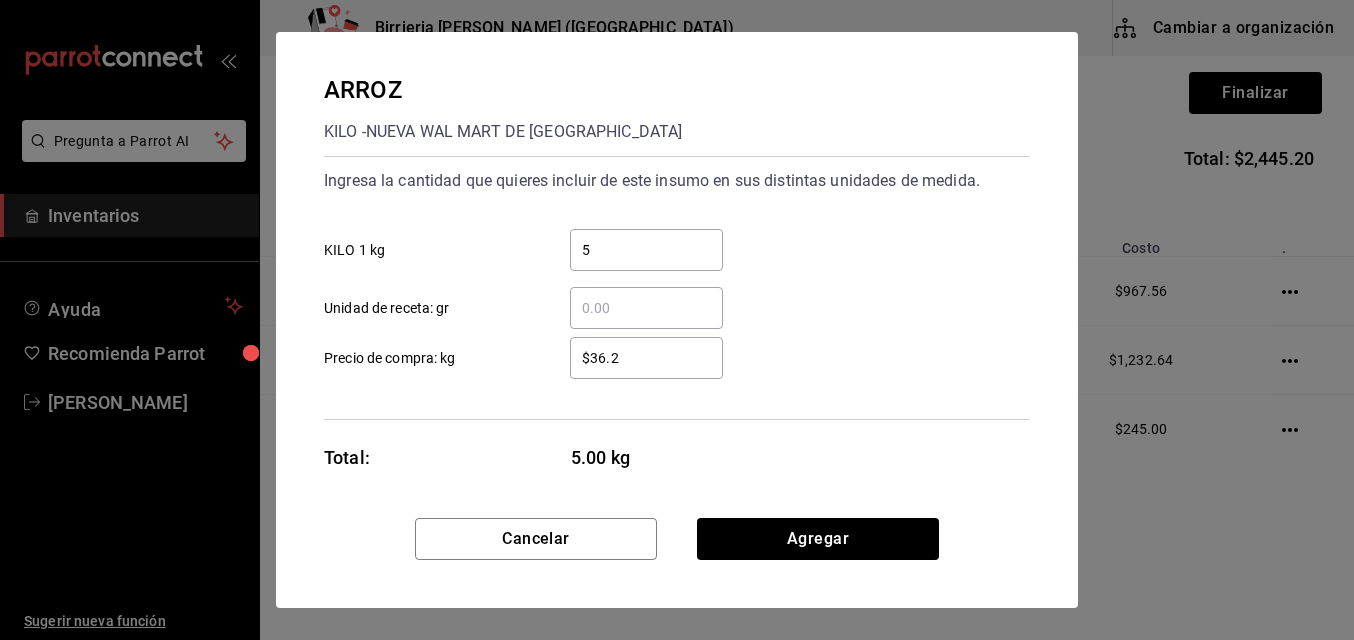 type on "$36.21" 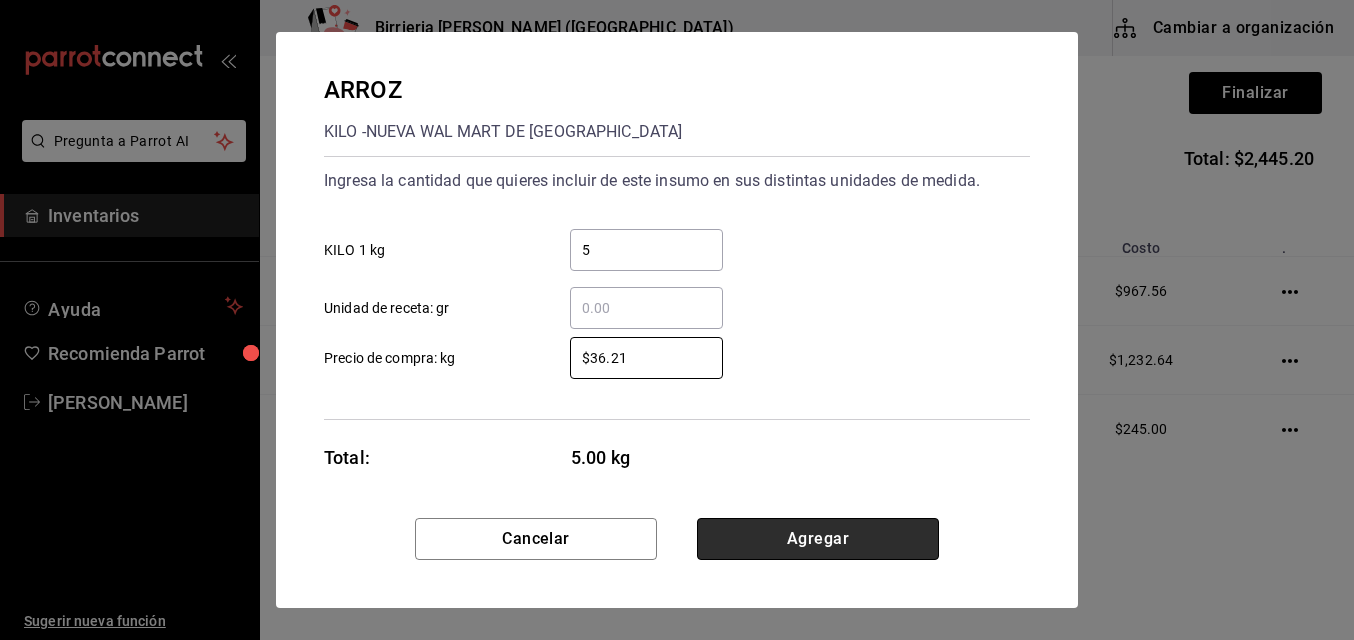click on "Agregar" at bounding box center [818, 539] 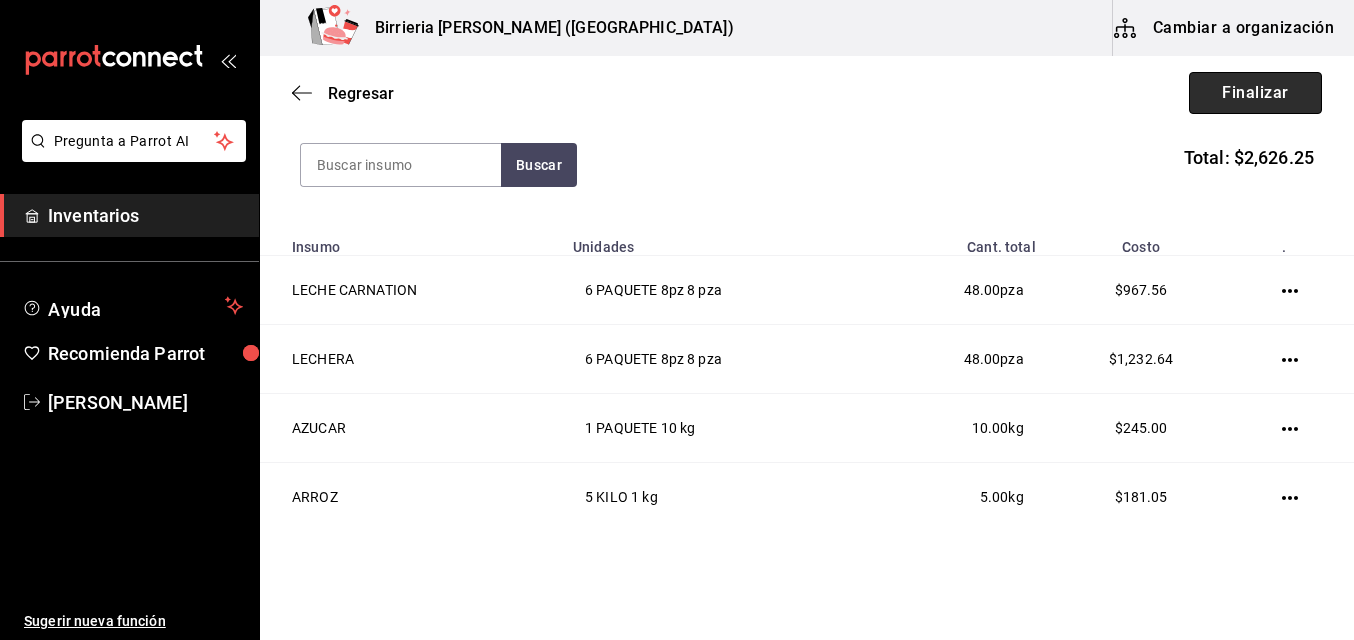 click on "Finalizar" at bounding box center (1255, 93) 